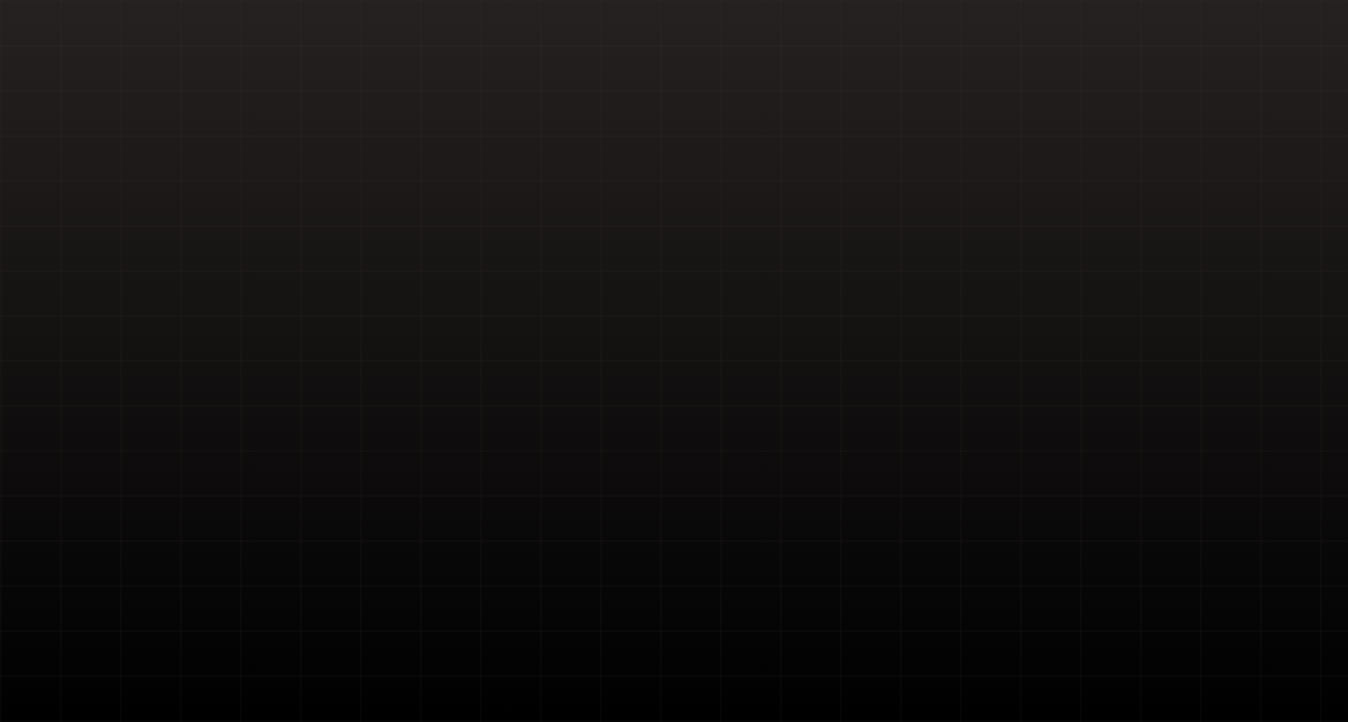 scroll, scrollTop: 0, scrollLeft: 0, axis: both 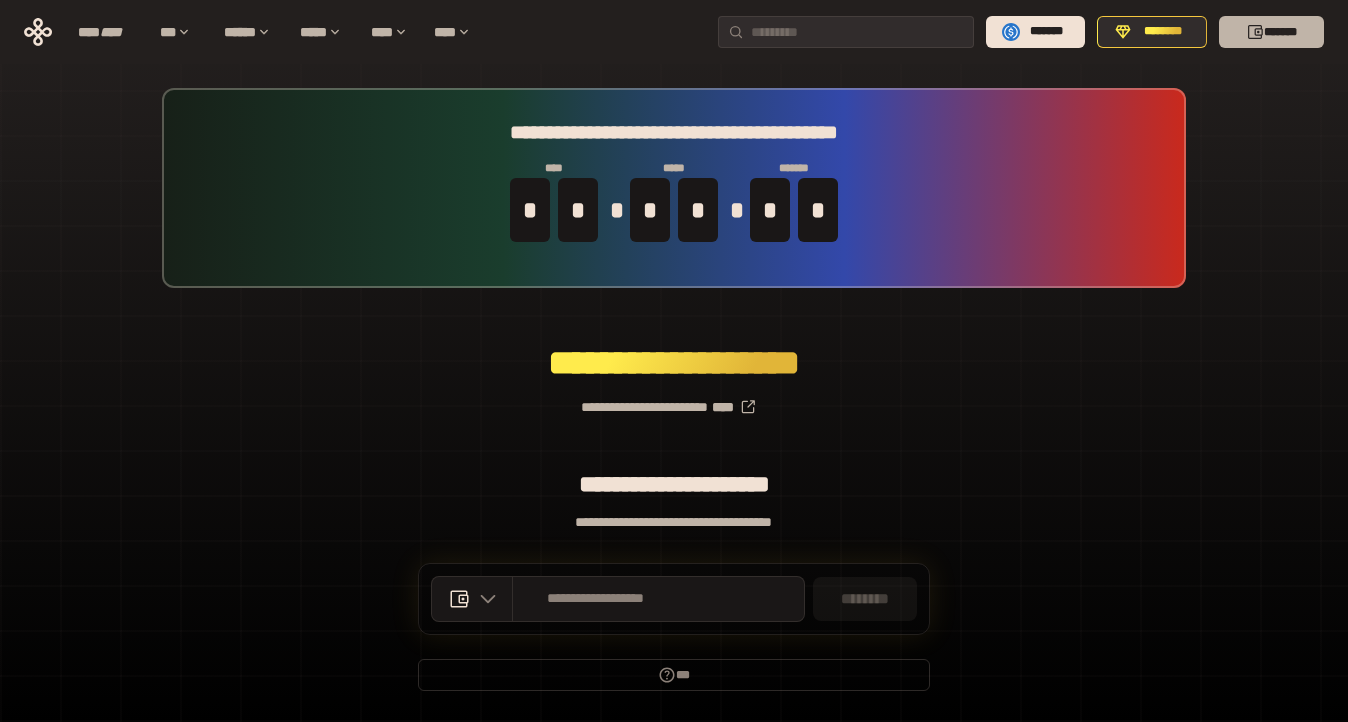 click on "*******" at bounding box center (1271, 32) 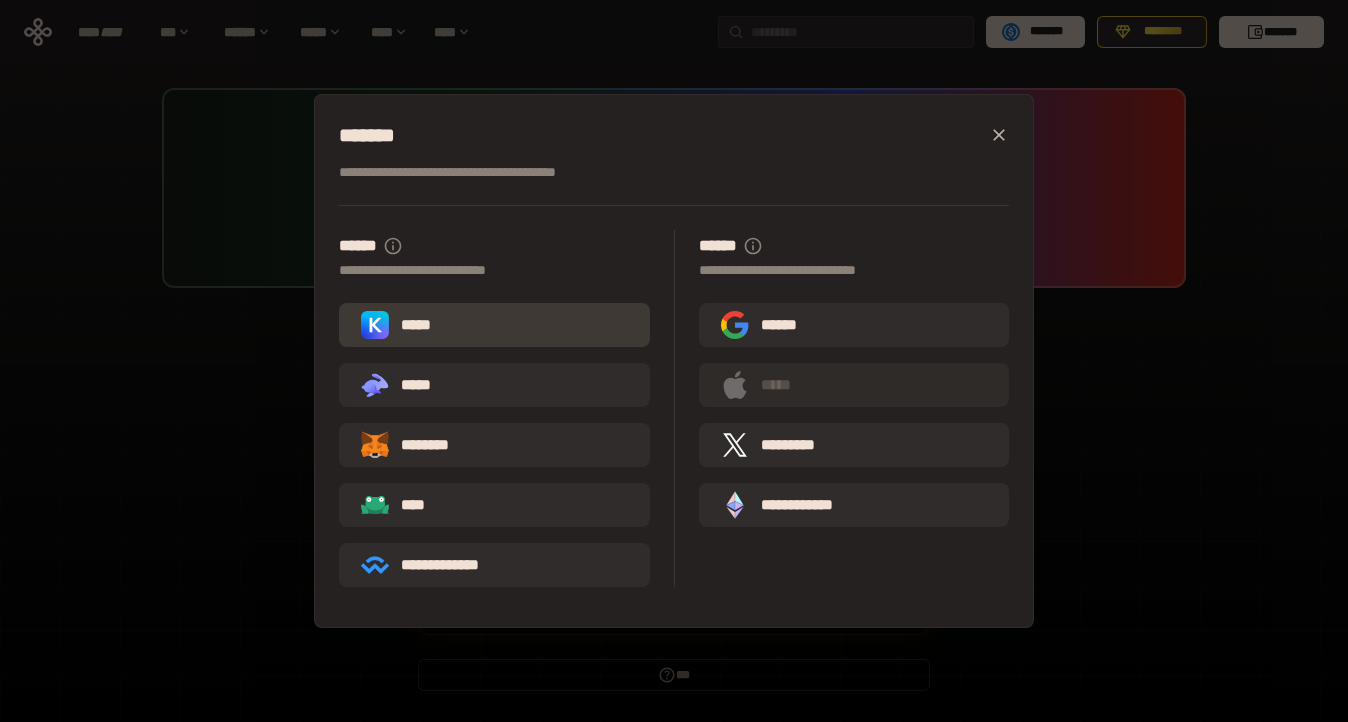 click on "*****" at bounding box center [494, 325] 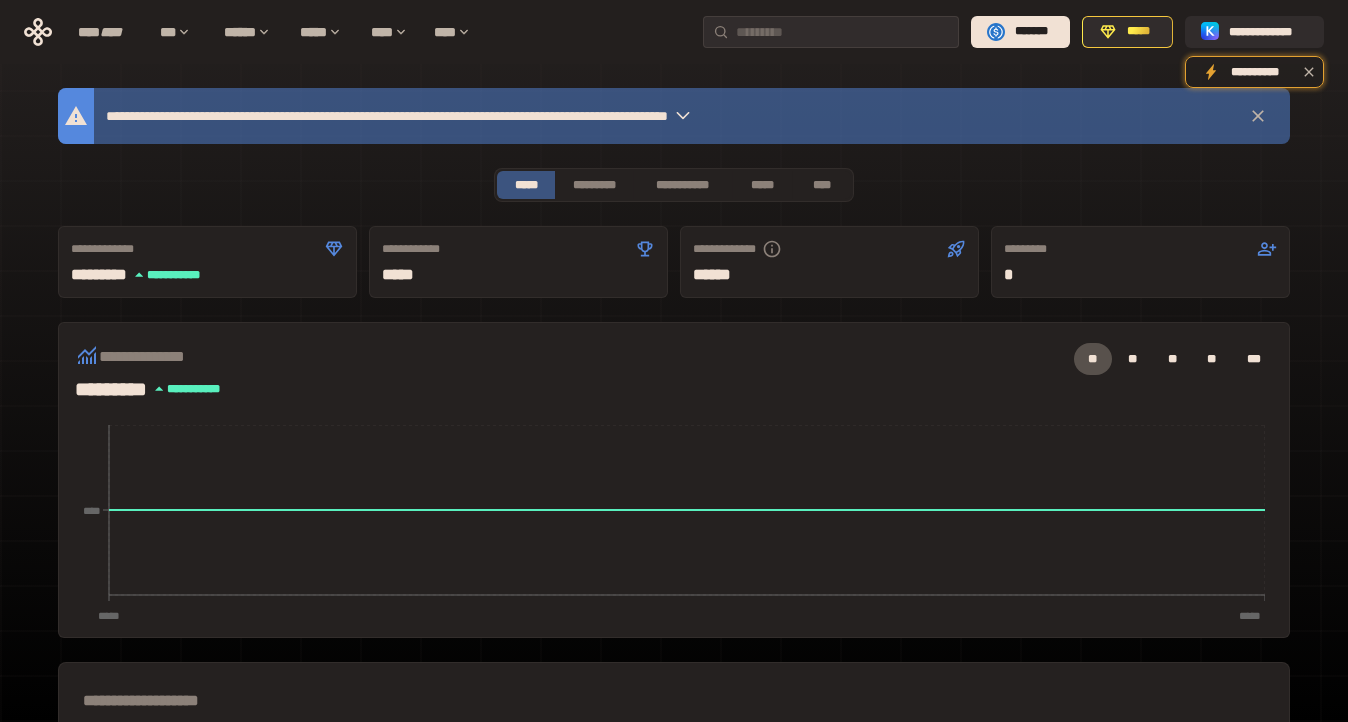 click on "**********" at bounding box center [510, 116] 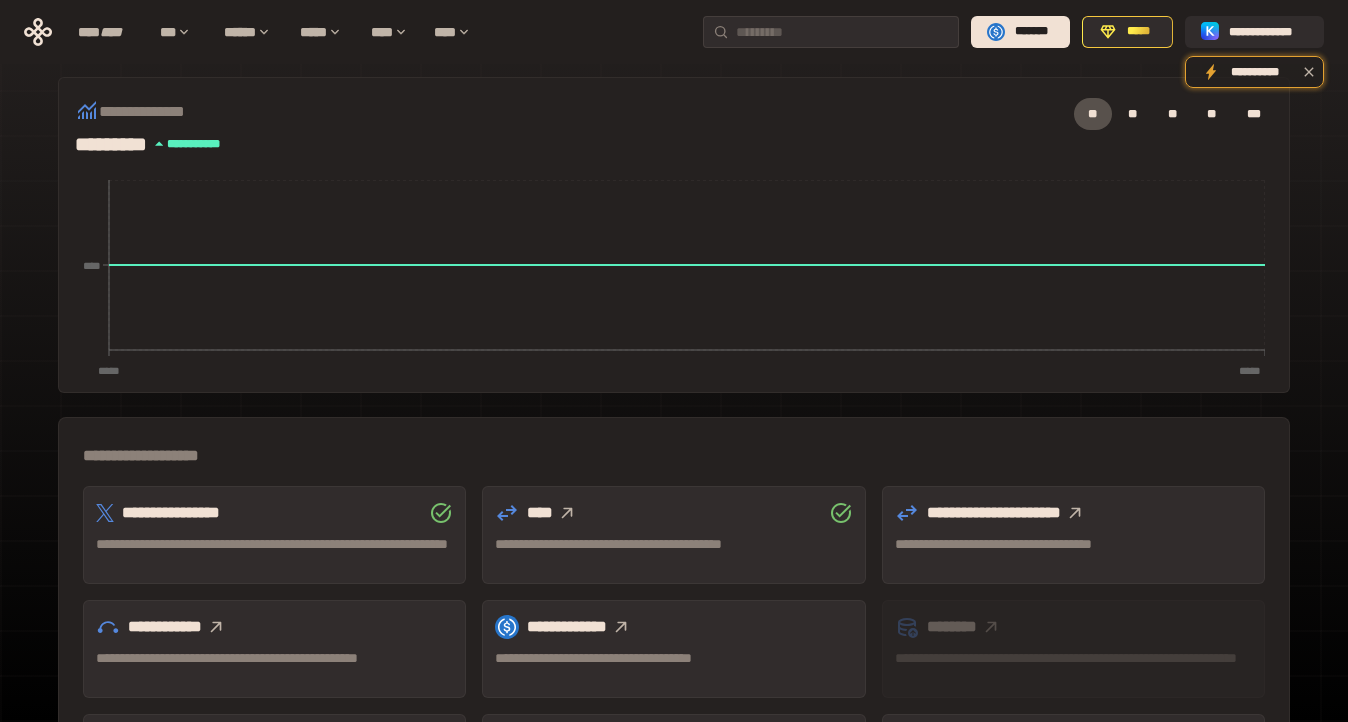 scroll, scrollTop: 566, scrollLeft: 0, axis: vertical 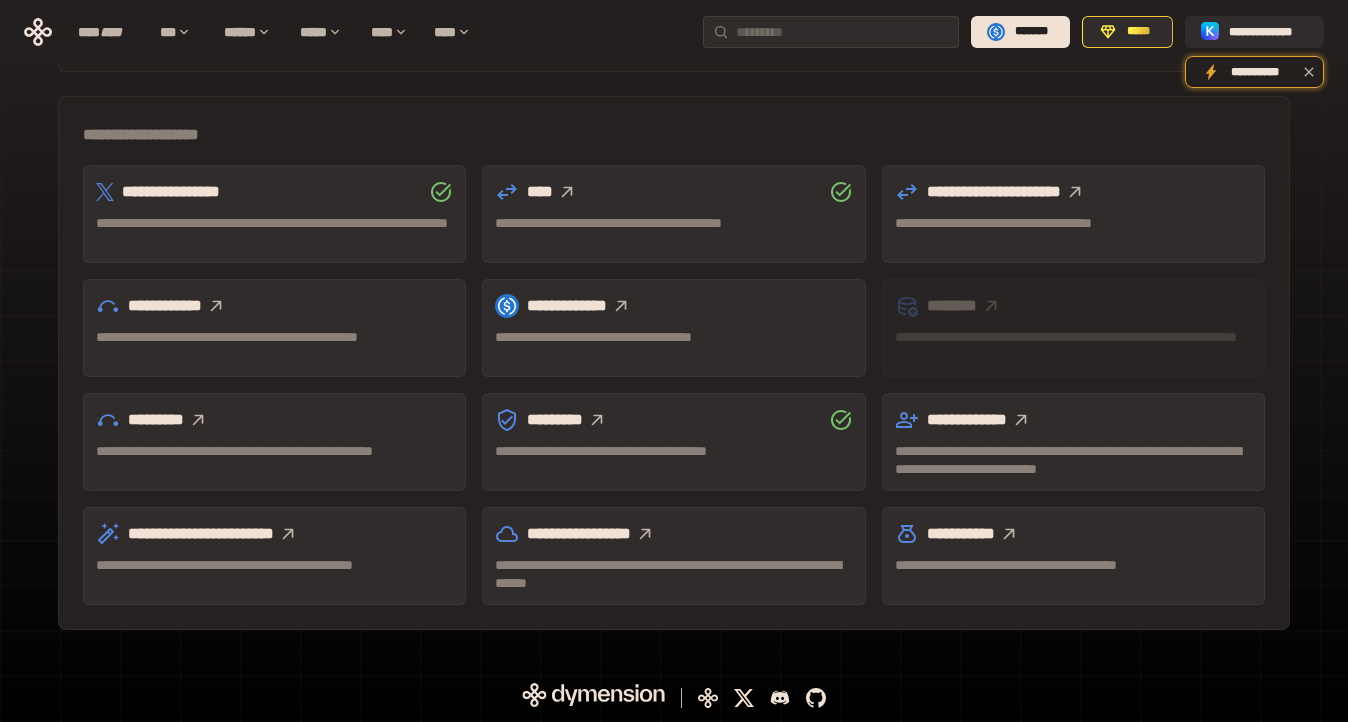 click on "**********" at bounding box center (673, 306) 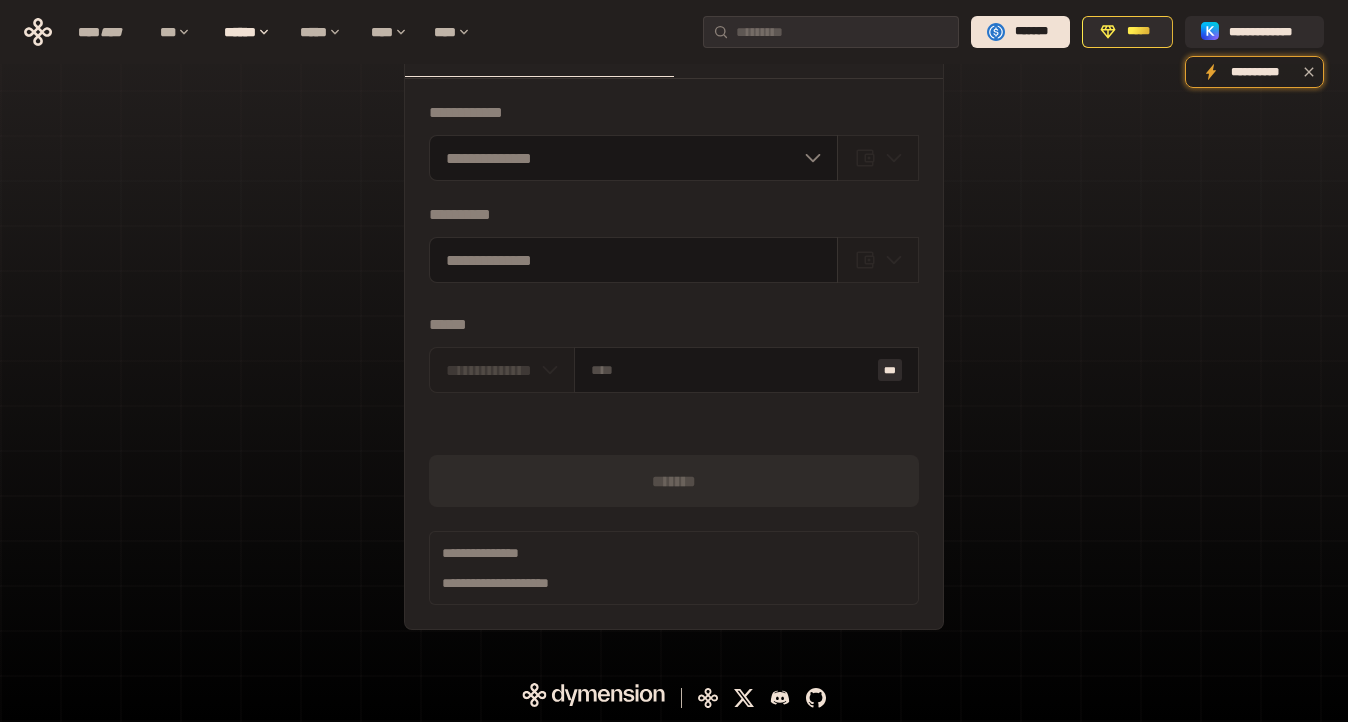 scroll, scrollTop: 66, scrollLeft: 0, axis: vertical 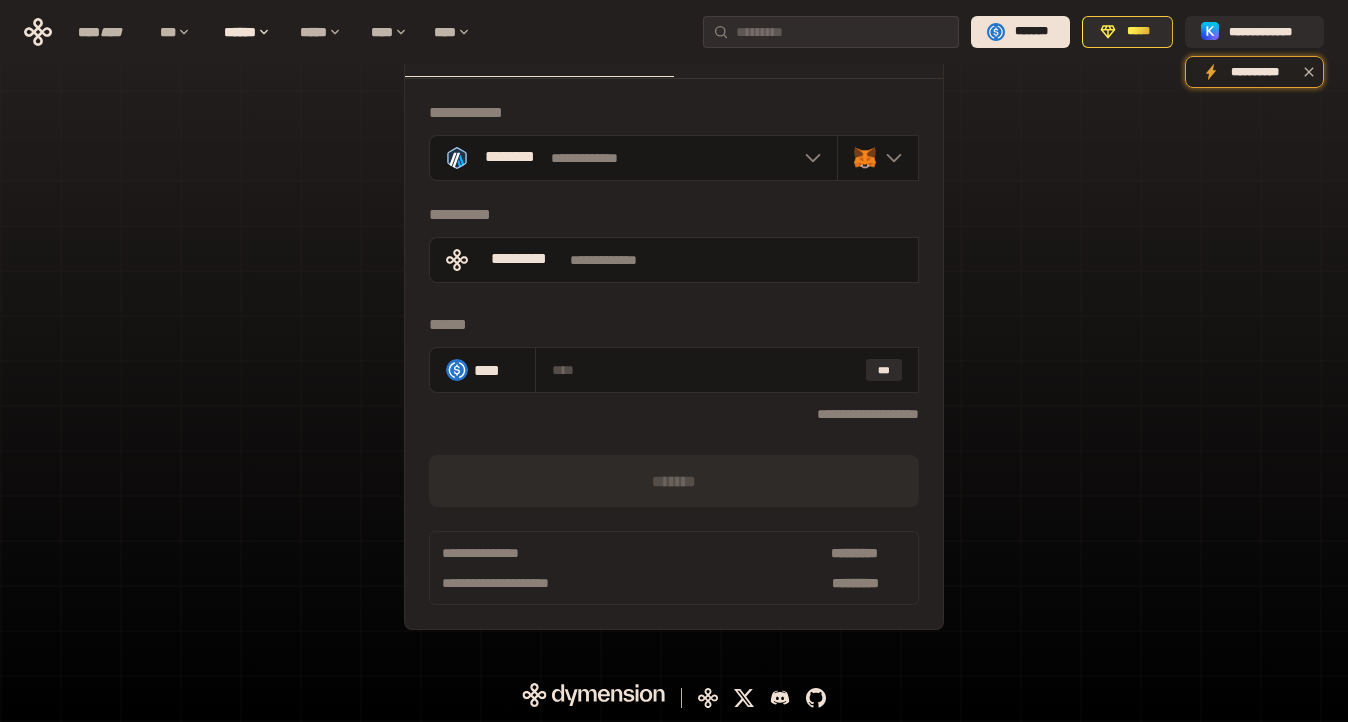 click on "**********" at bounding box center [674, 336] 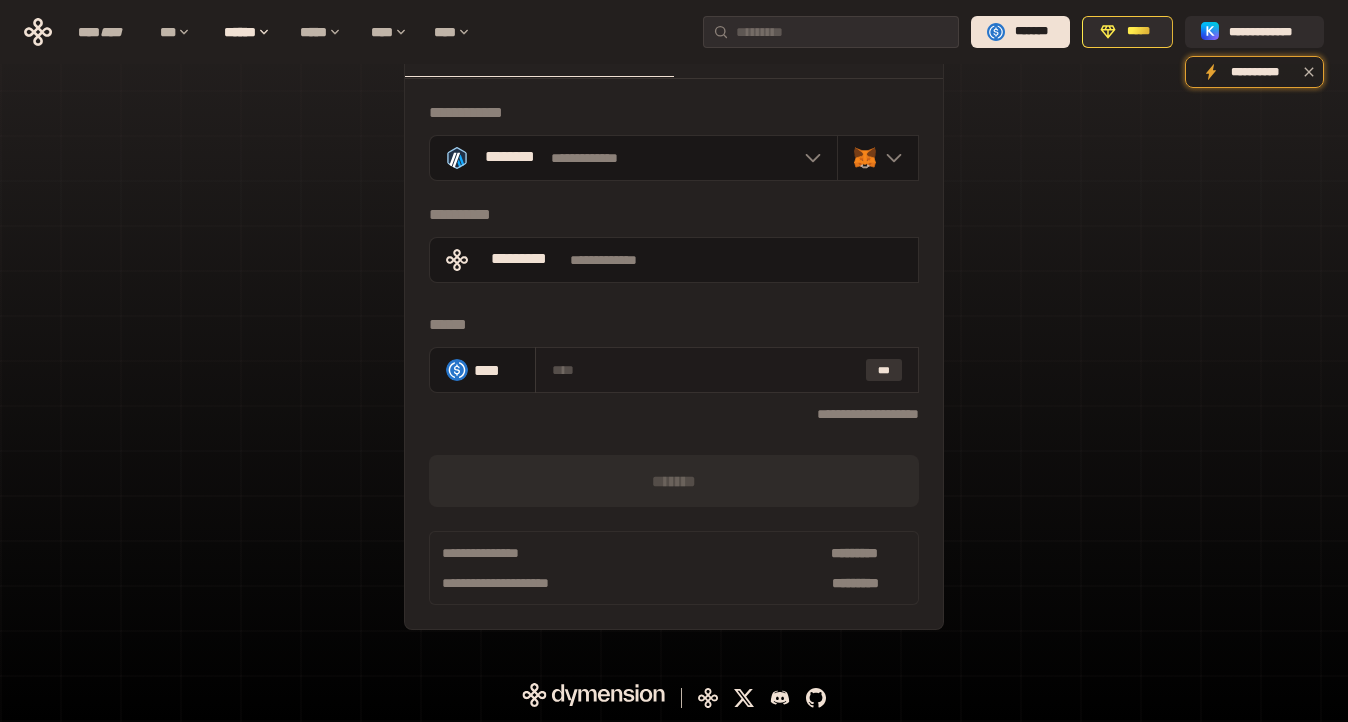 click on "***" at bounding box center [884, 370] 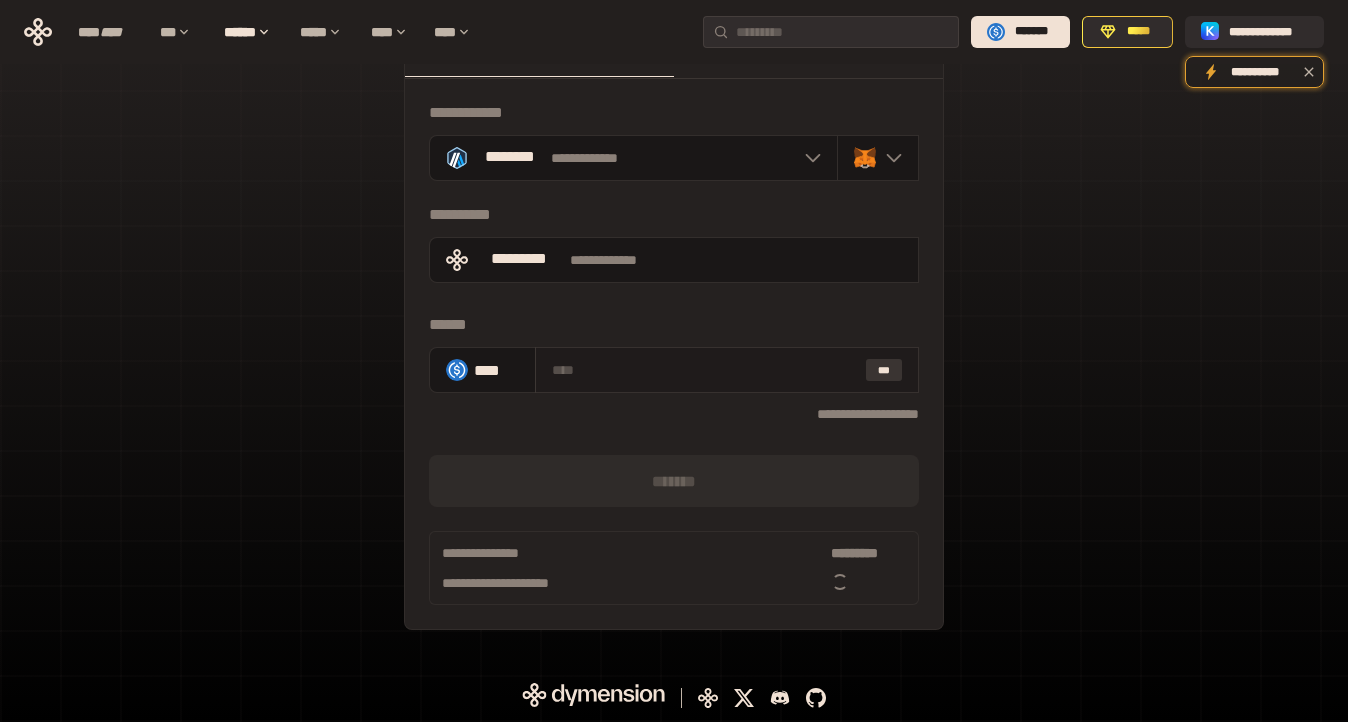 type 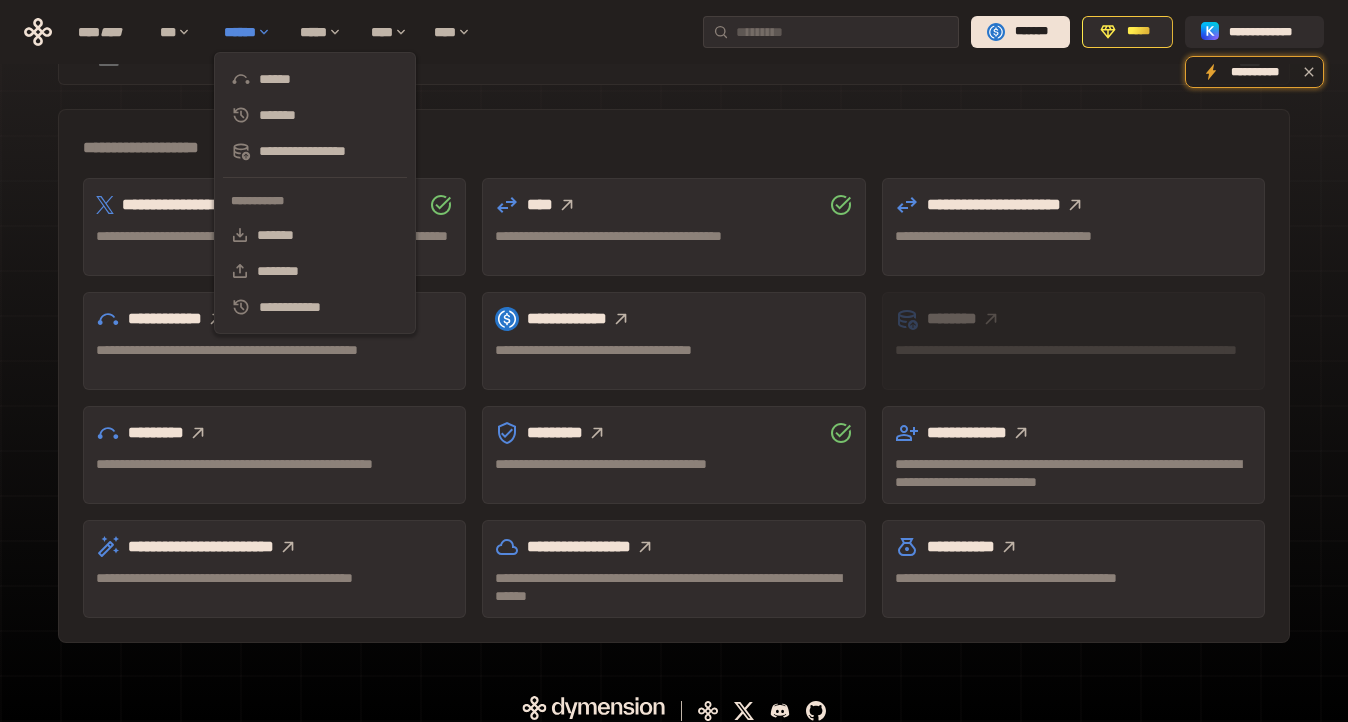 scroll, scrollTop: 566, scrollLeft: 0, axis: vertical 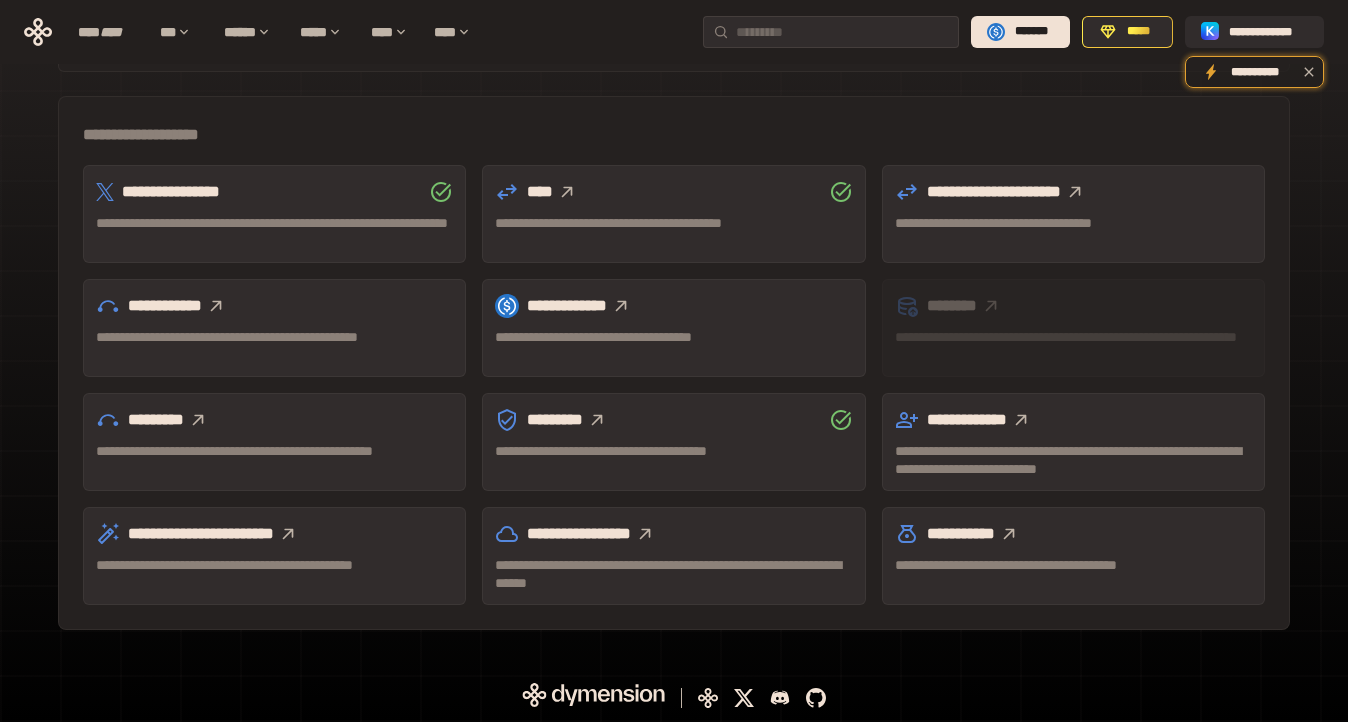 click 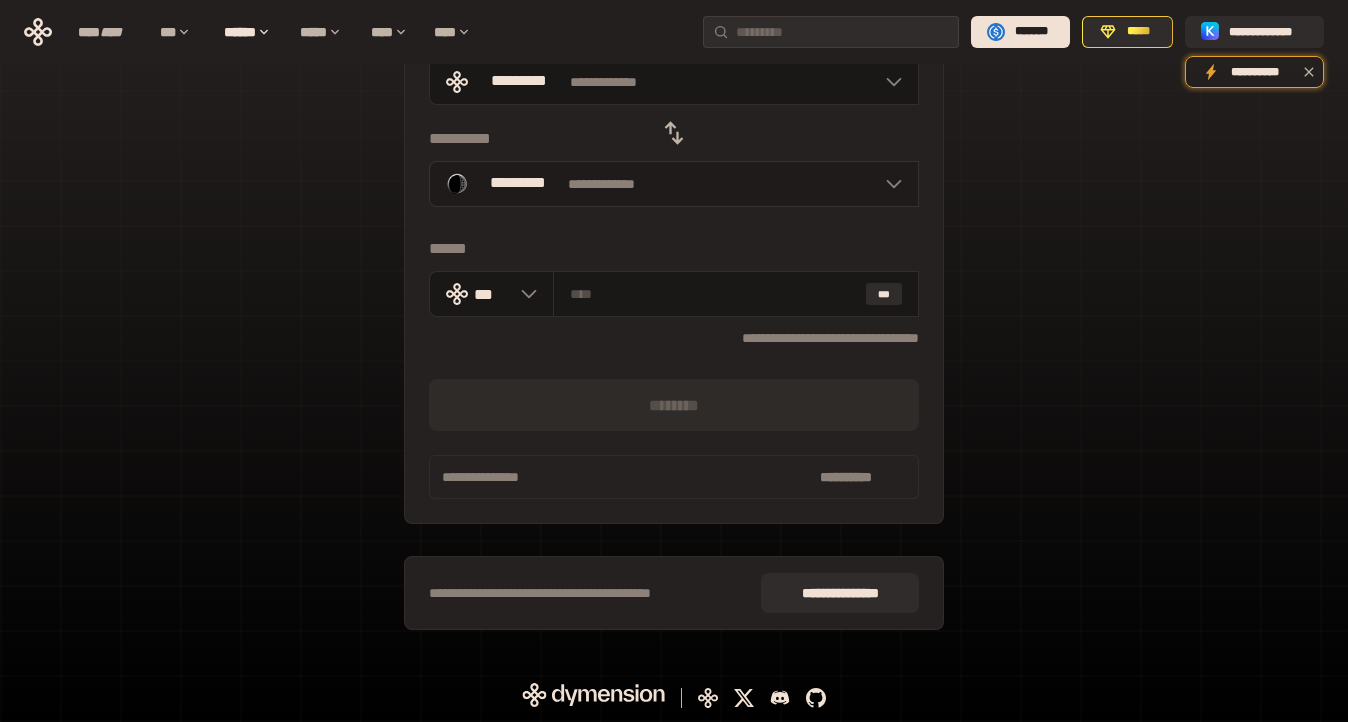click 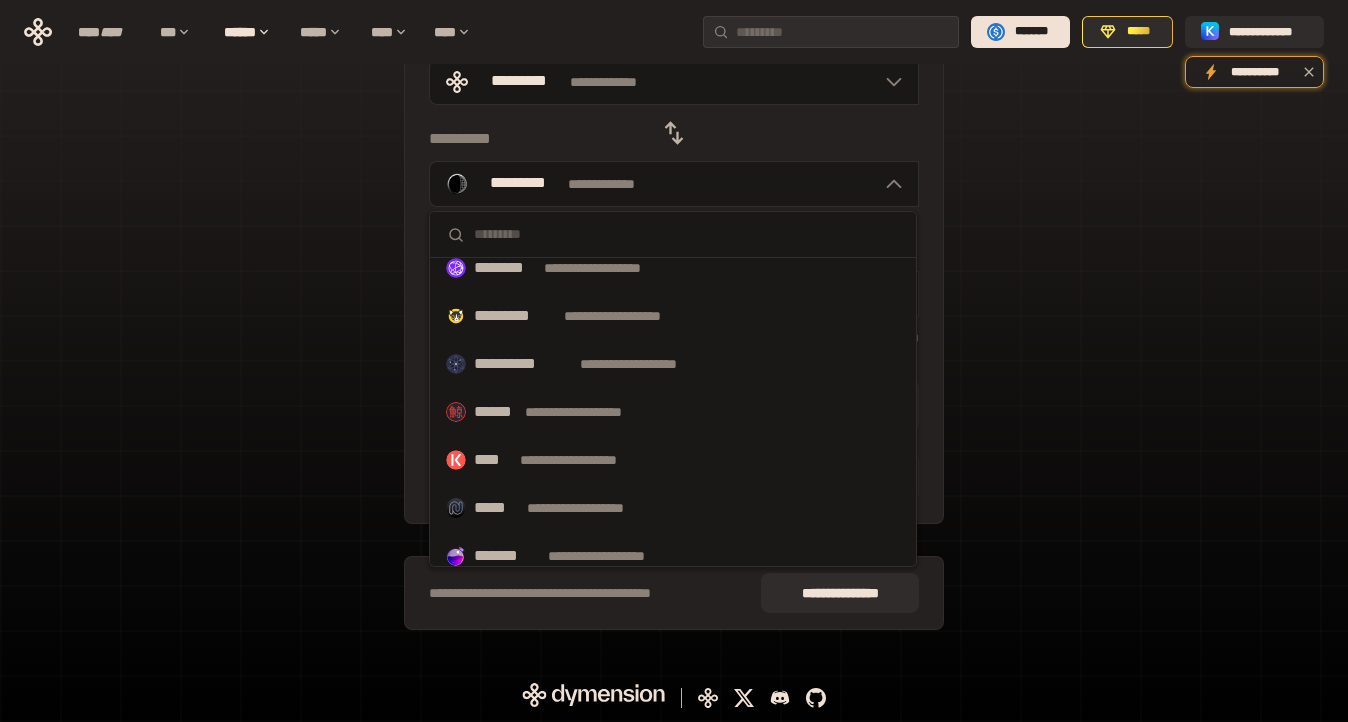 scroll, scrollTop: 970, scrollLeft: 0, axis: vertical 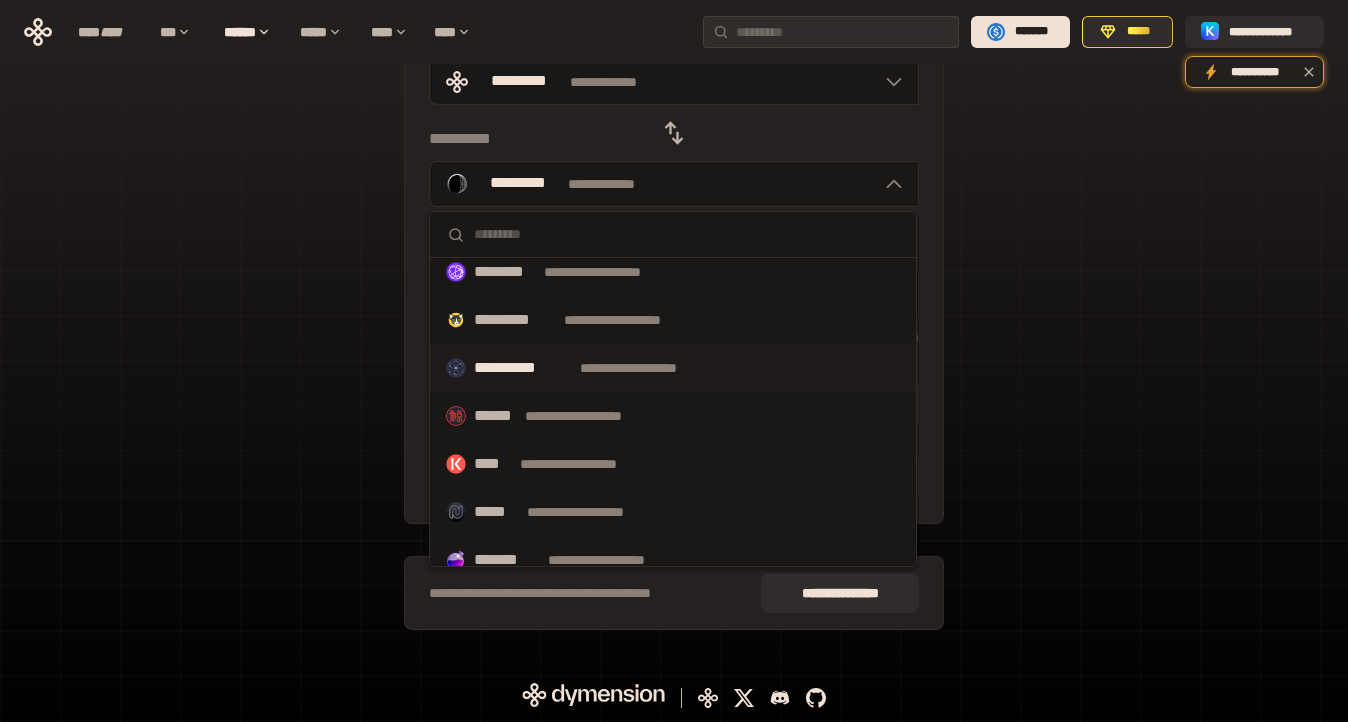 click on "**********" at bounding box center [647, 368] 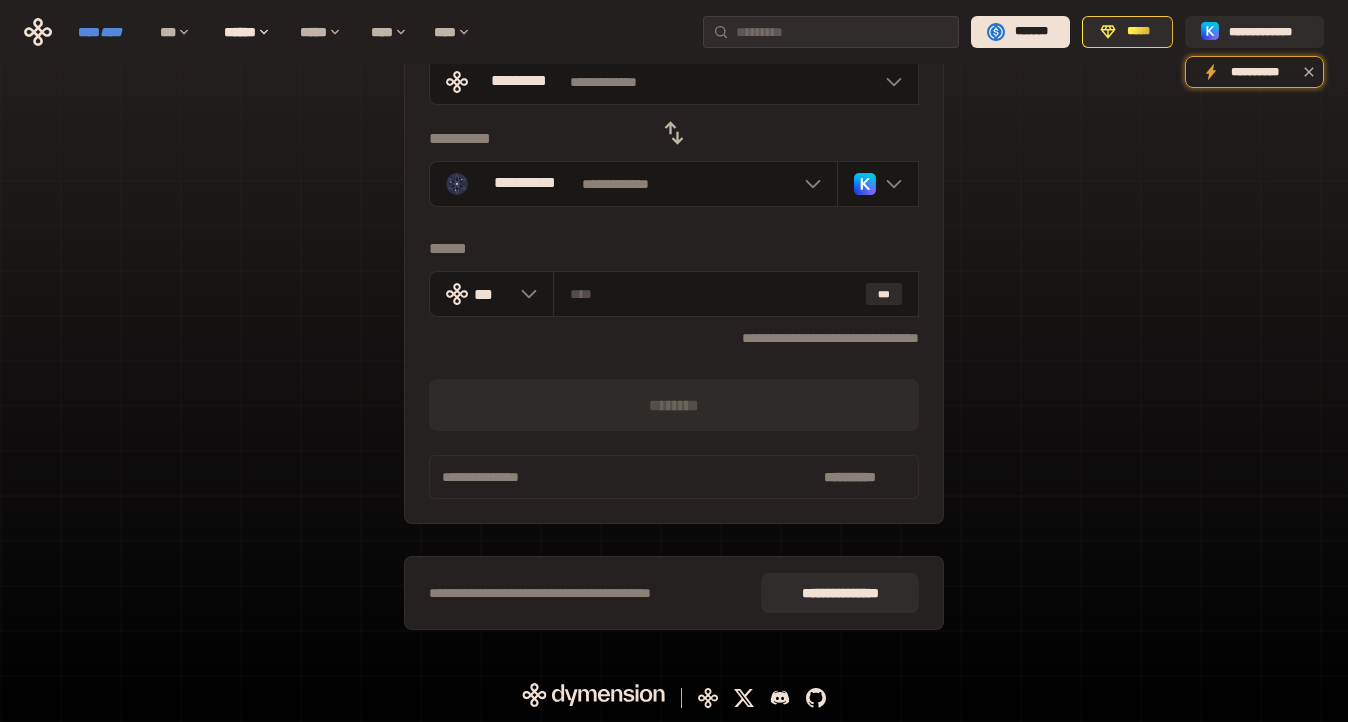 click on "****" at bounding box center (111, 32) 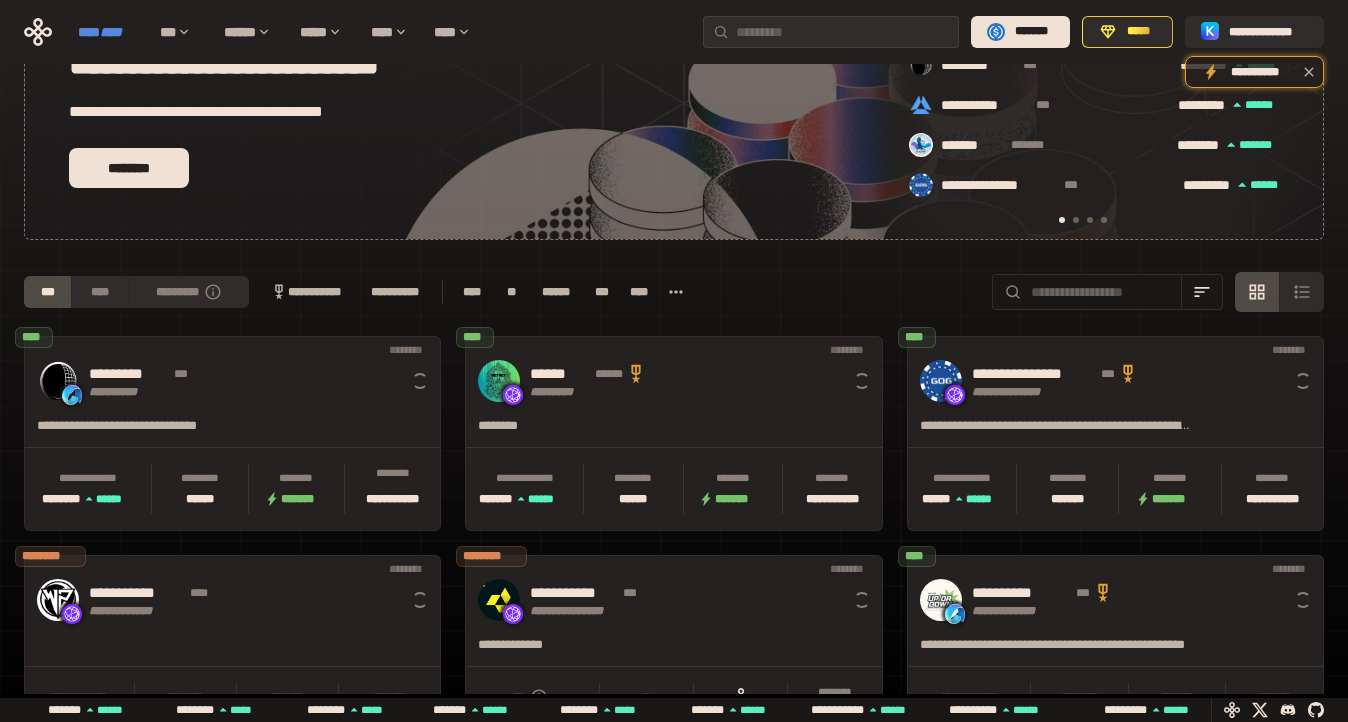 scroll, scrollTop: 0, scrollLeft: 16, axis: horizontal 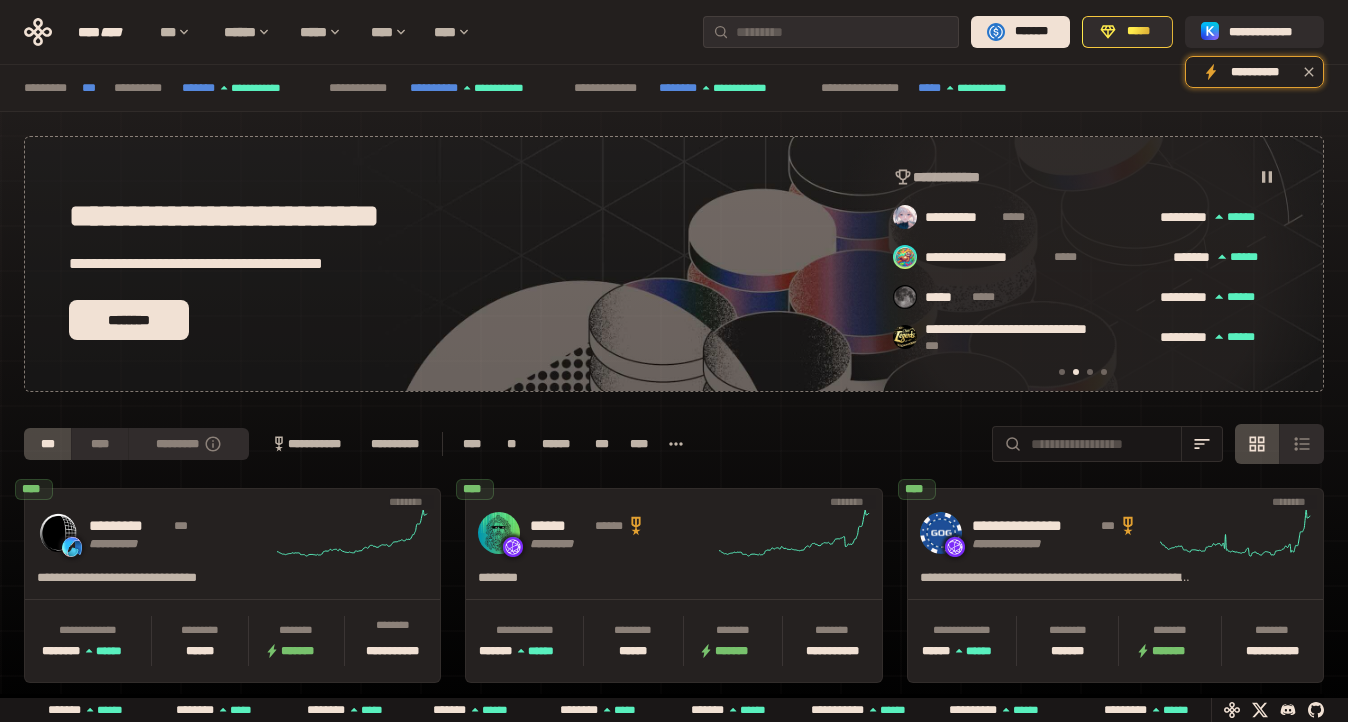 click 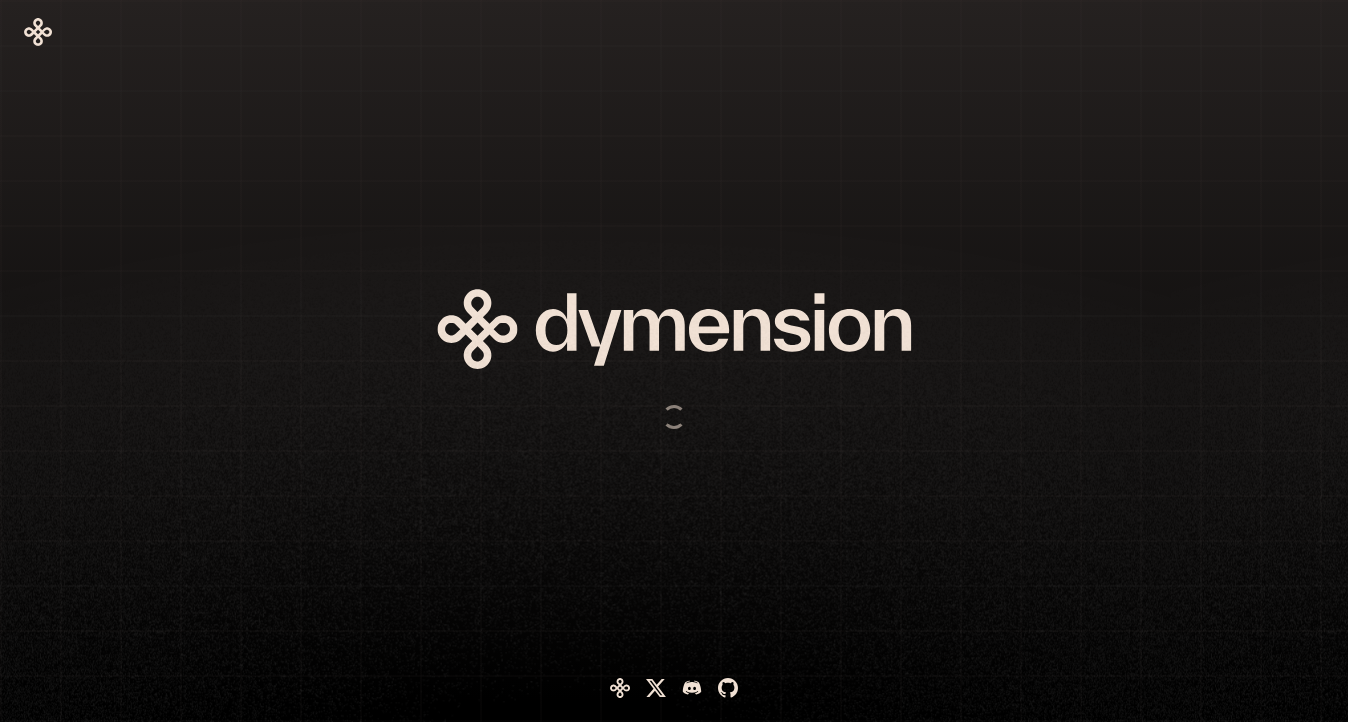 scroll, scrollTop: 0, scrollLeft: 0, axis: both 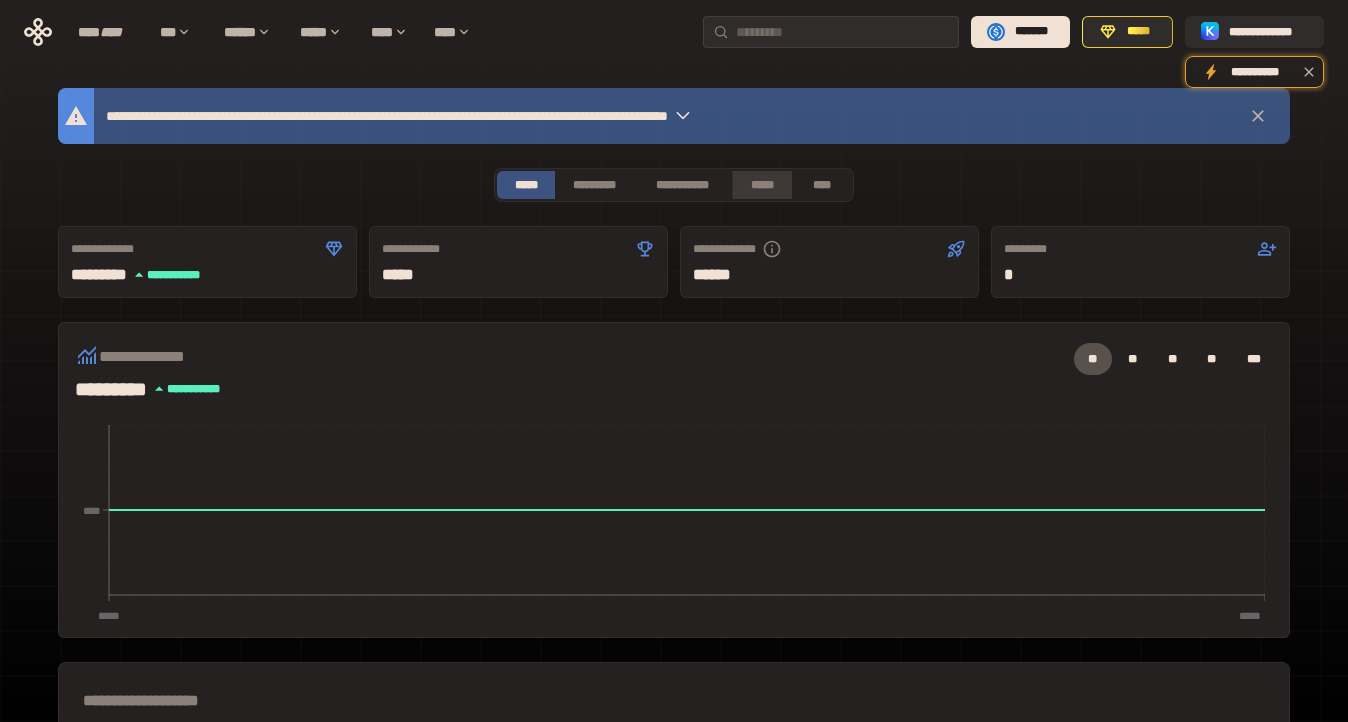 click on "*****" at bounding box center (761, 185) 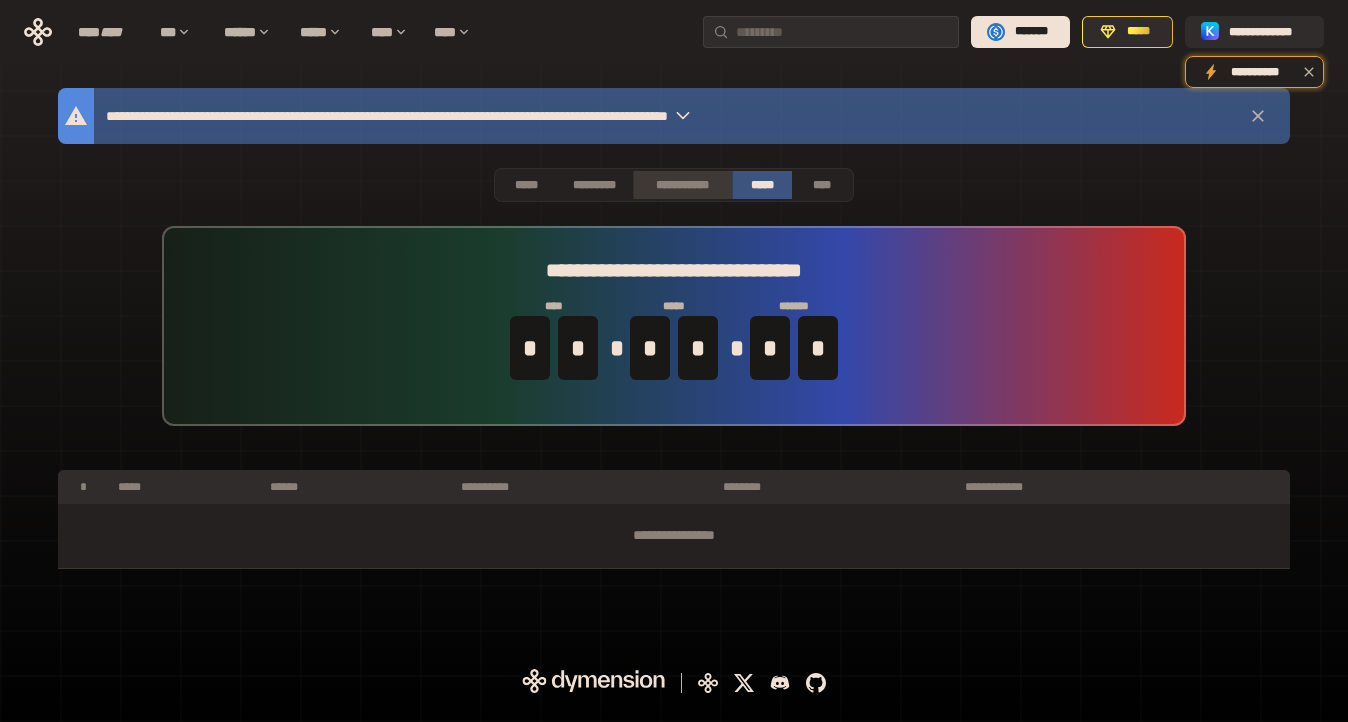 click on "**********" at bounding box center (682, 185) 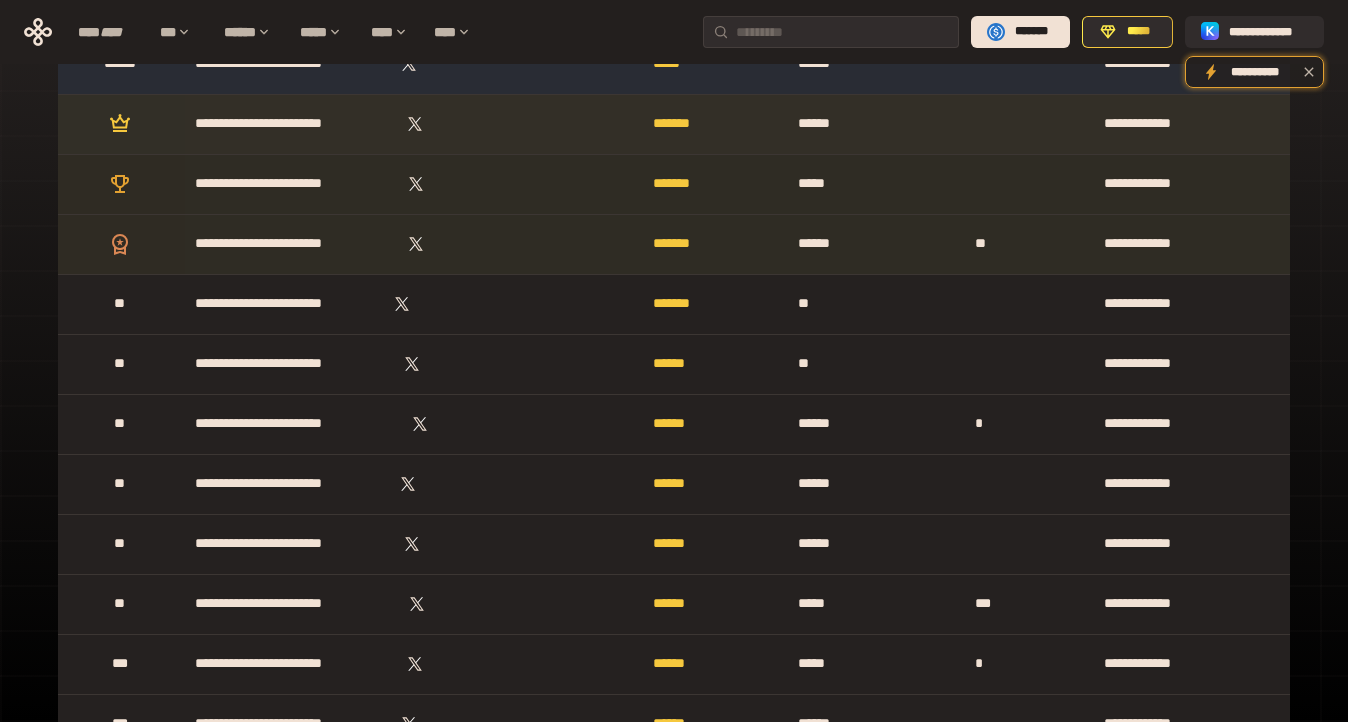 scroll, scrollTop: 0, scrollLeft: 0, axis: both 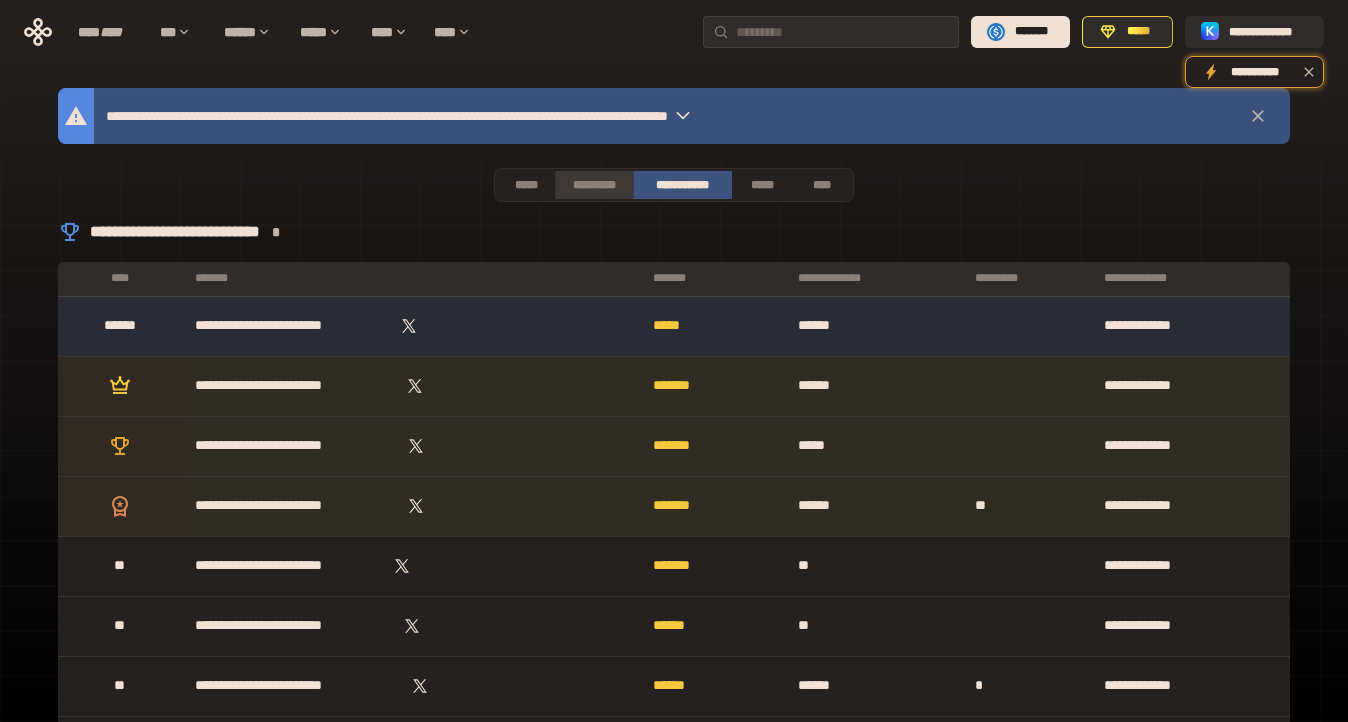 click on "*********" at bounding box center [593, 185] 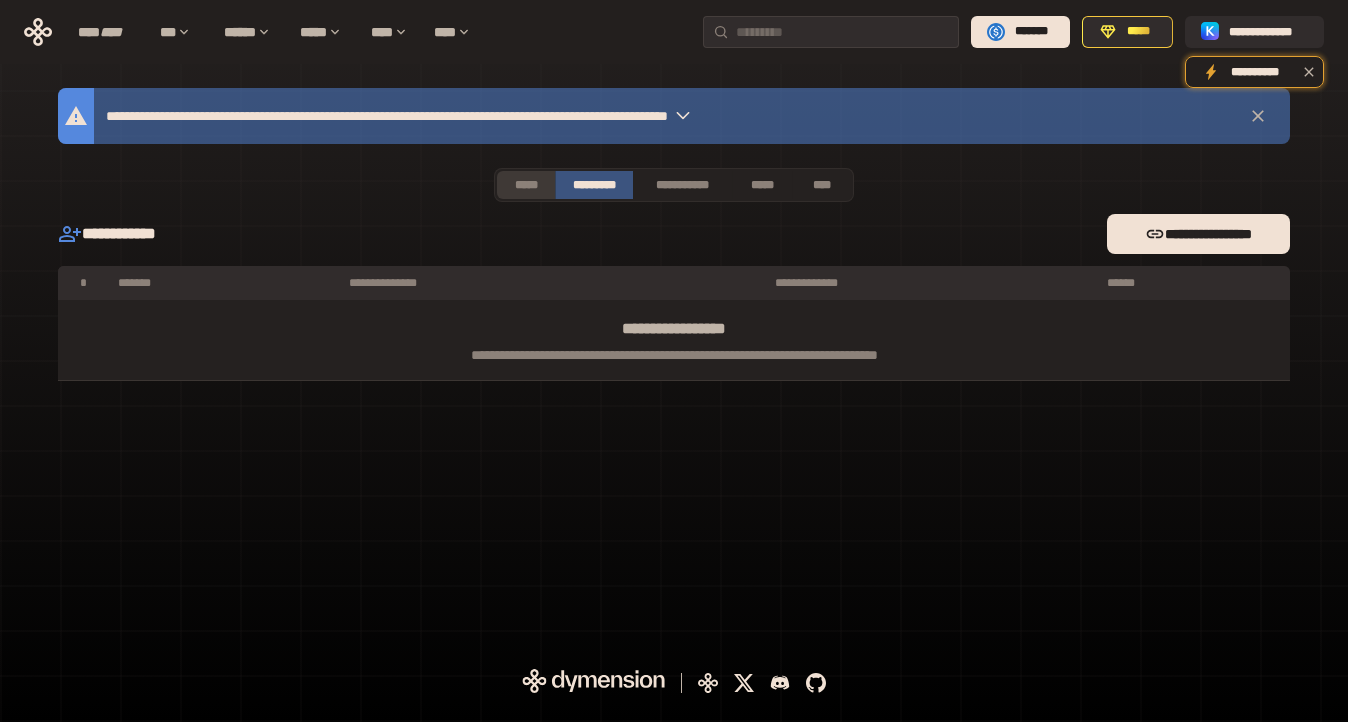 click on "*****" at bounding box center (526, 185) 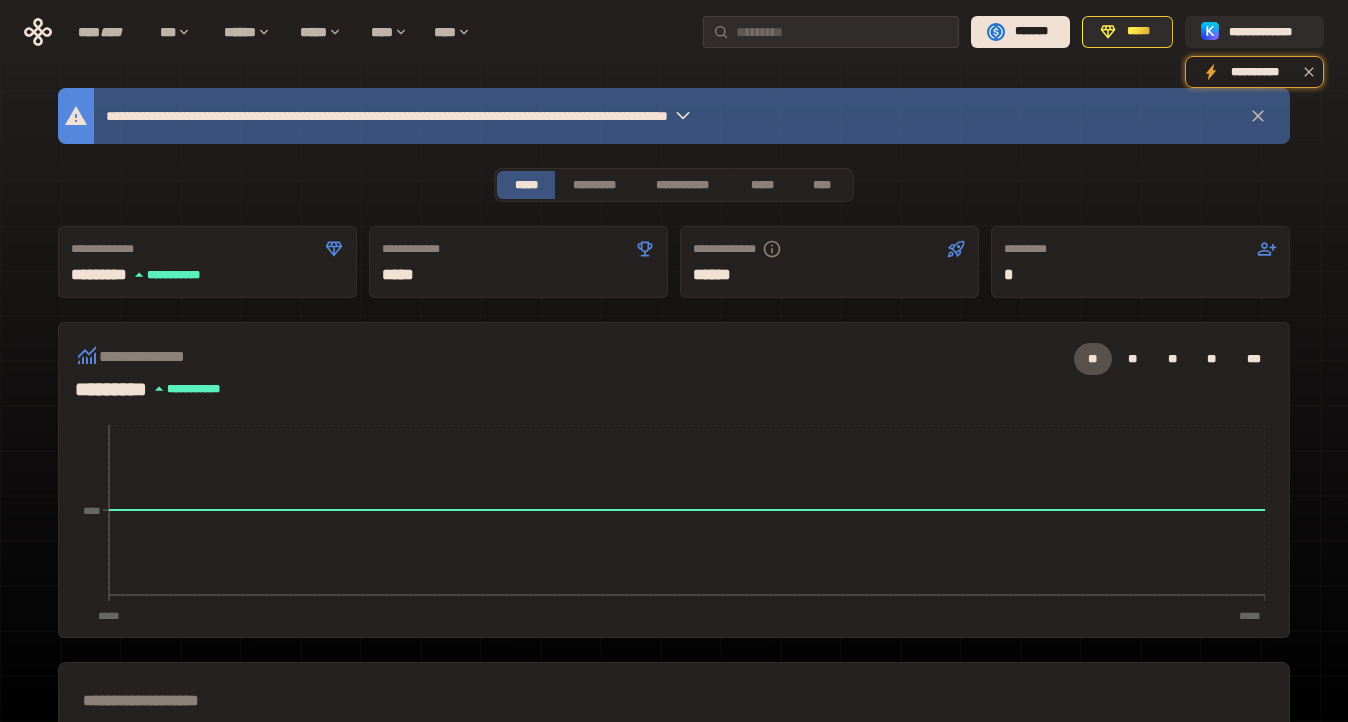 click 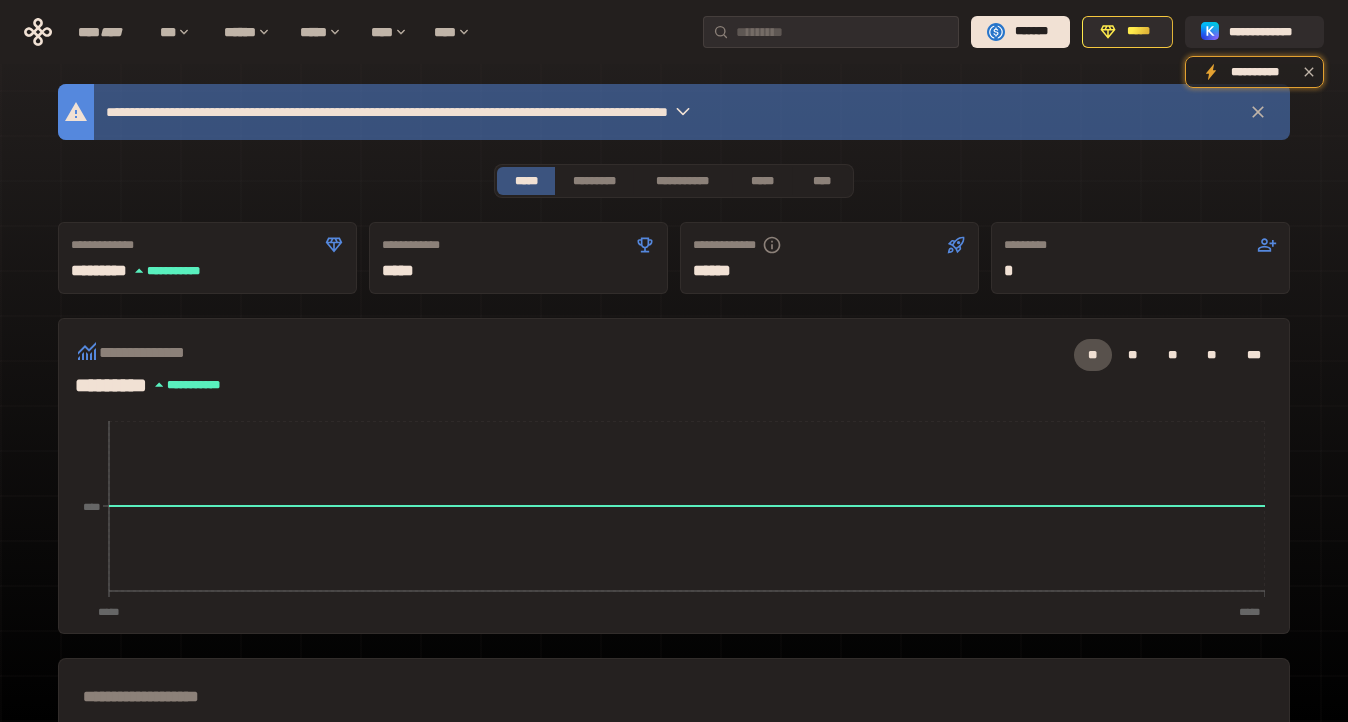 scroll, scrollTop: 0, scrollLeft: 0, axis: both 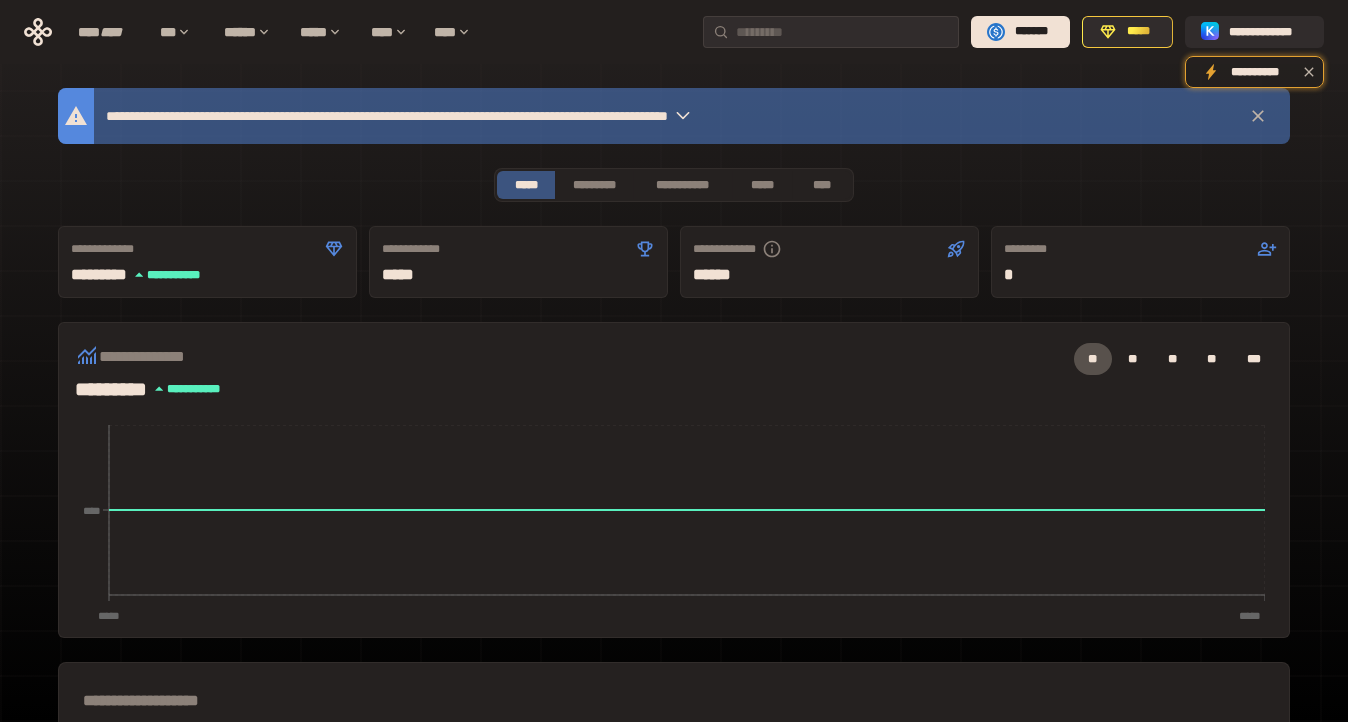 click 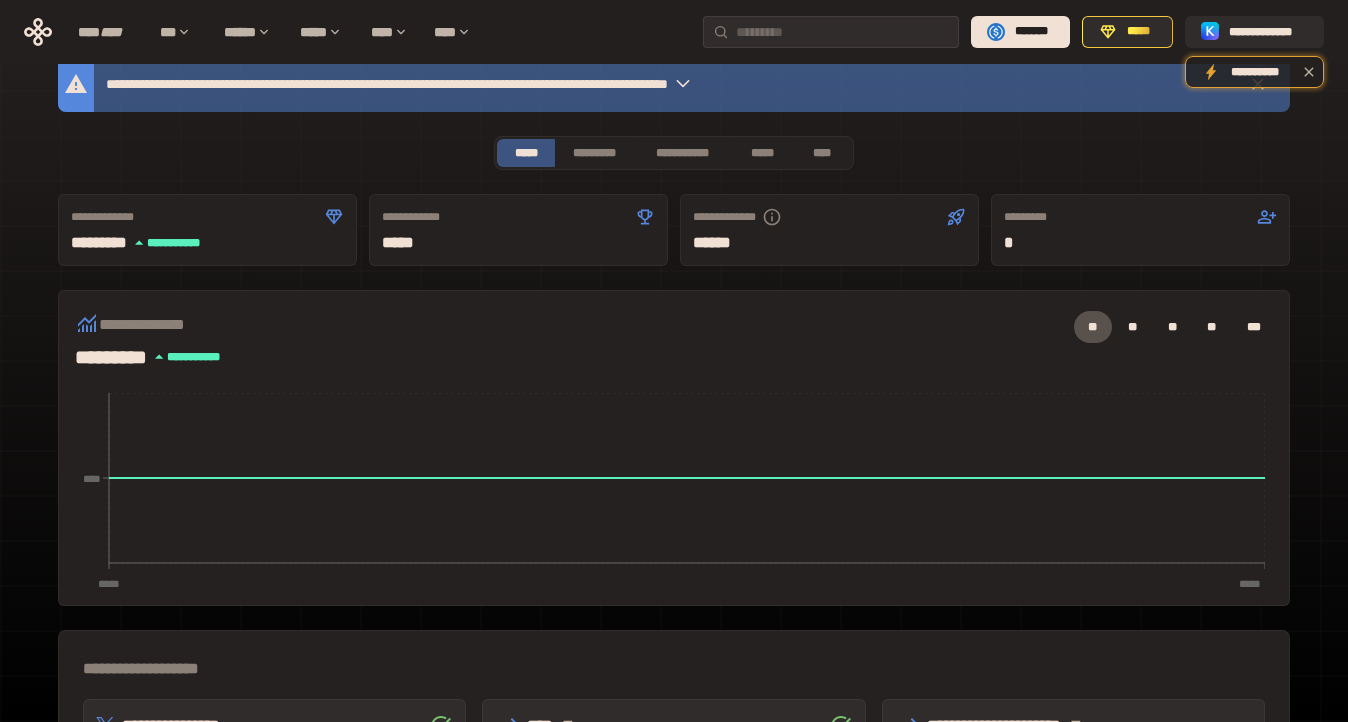 scroll, scrollTop: 0, scrollLeft: 0, axis: both 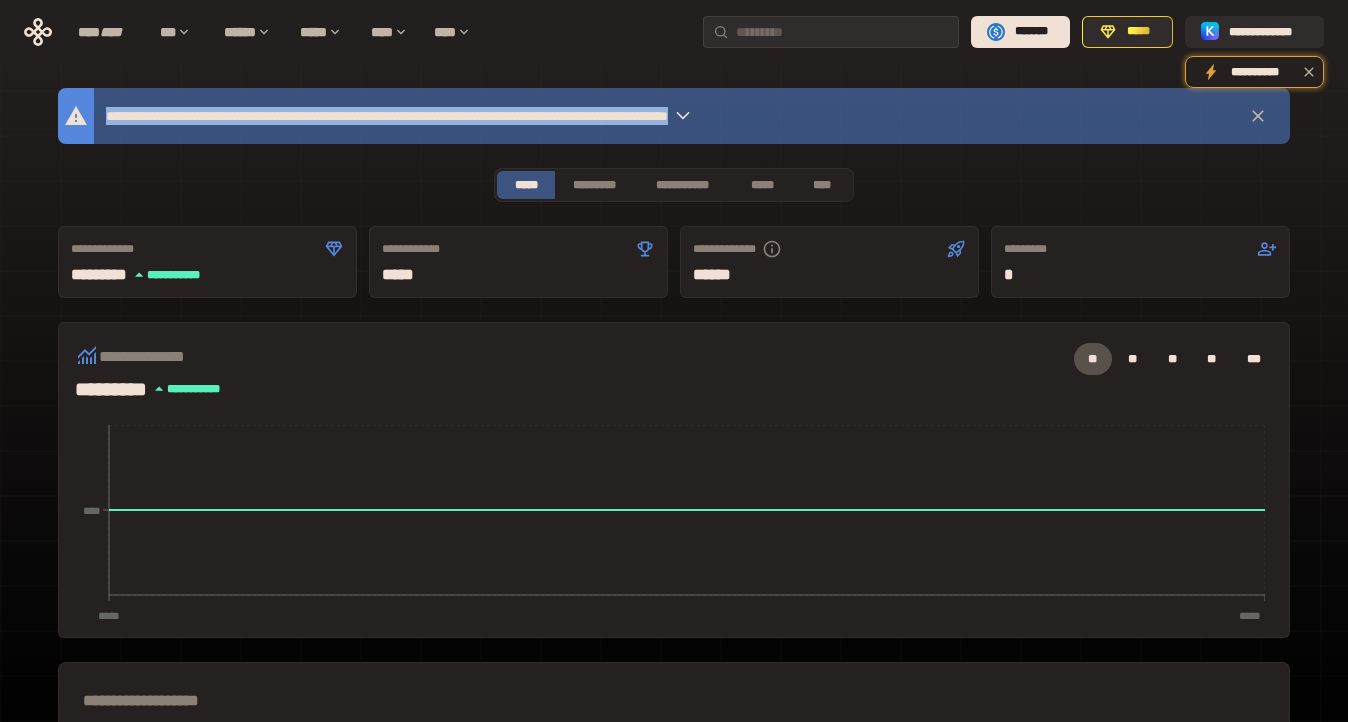 drag, startPoint x: 108, startPoint y: 112, endPoint x: 852, endPoint y: 132, distance: 744.2688 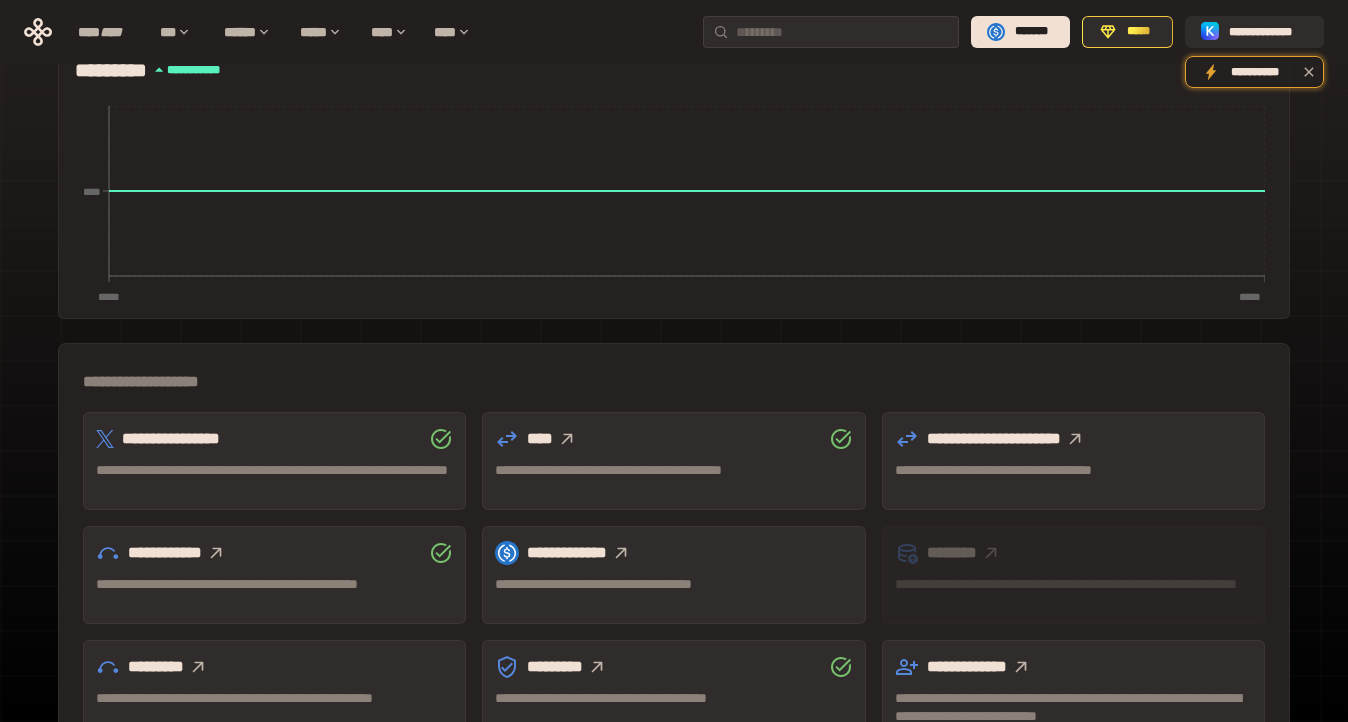 scroll, scrollTop: 566, scrollLeft: 0, axis: vertical 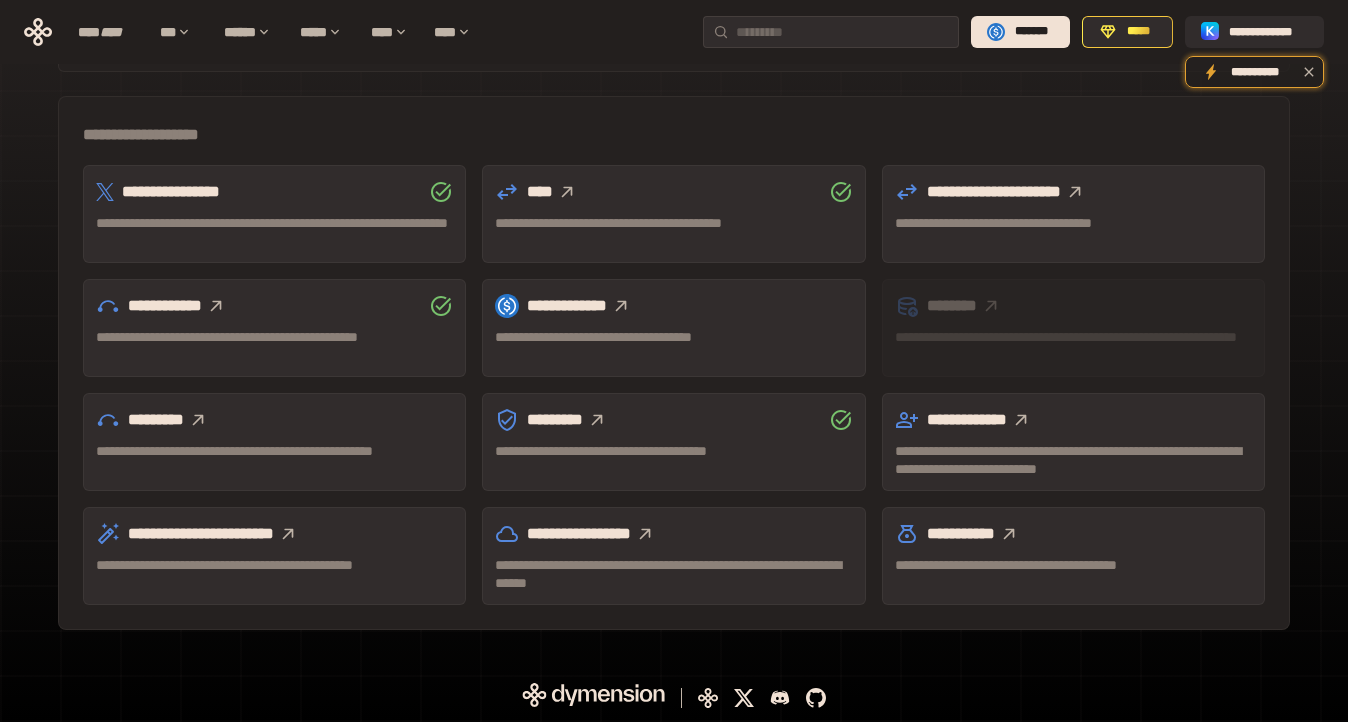 click 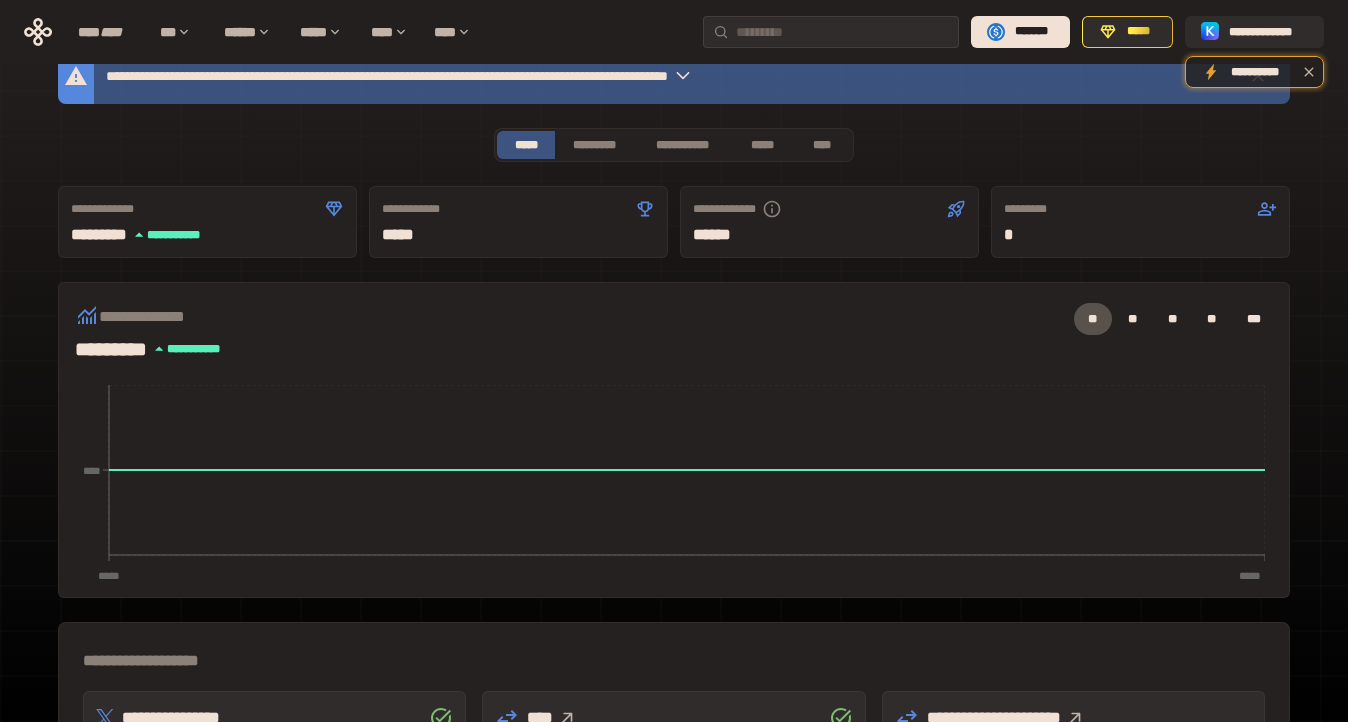scroll, scrollTop: 0, scrollLeft: 0, axis: both 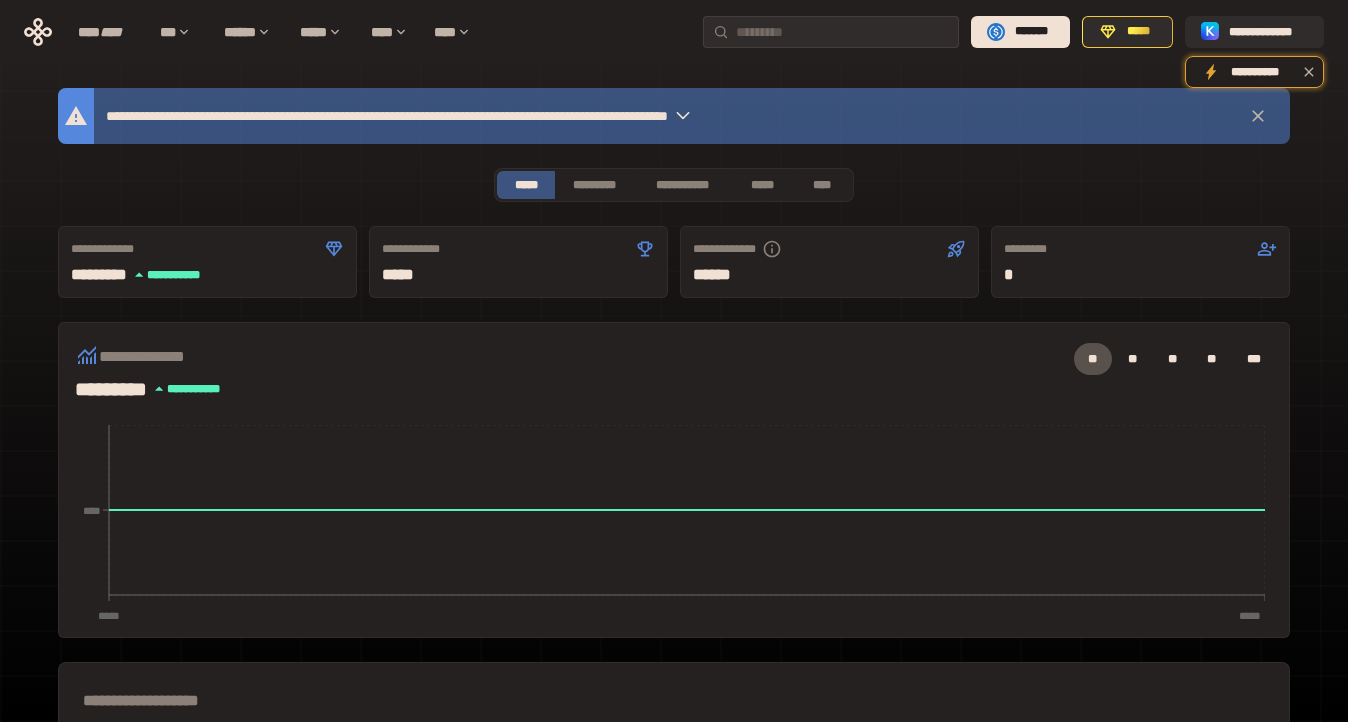 click 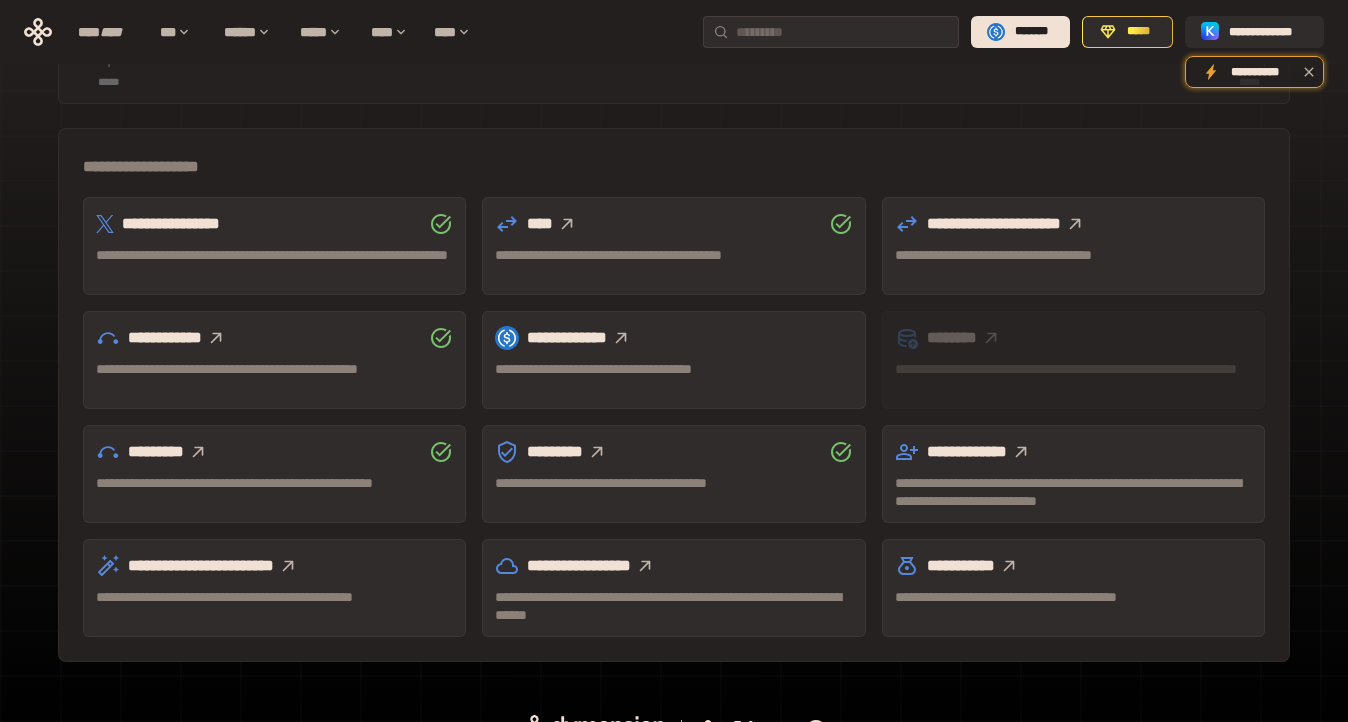 scroll, scrollTop: 566, scrollLeft: 0, axis: vertical 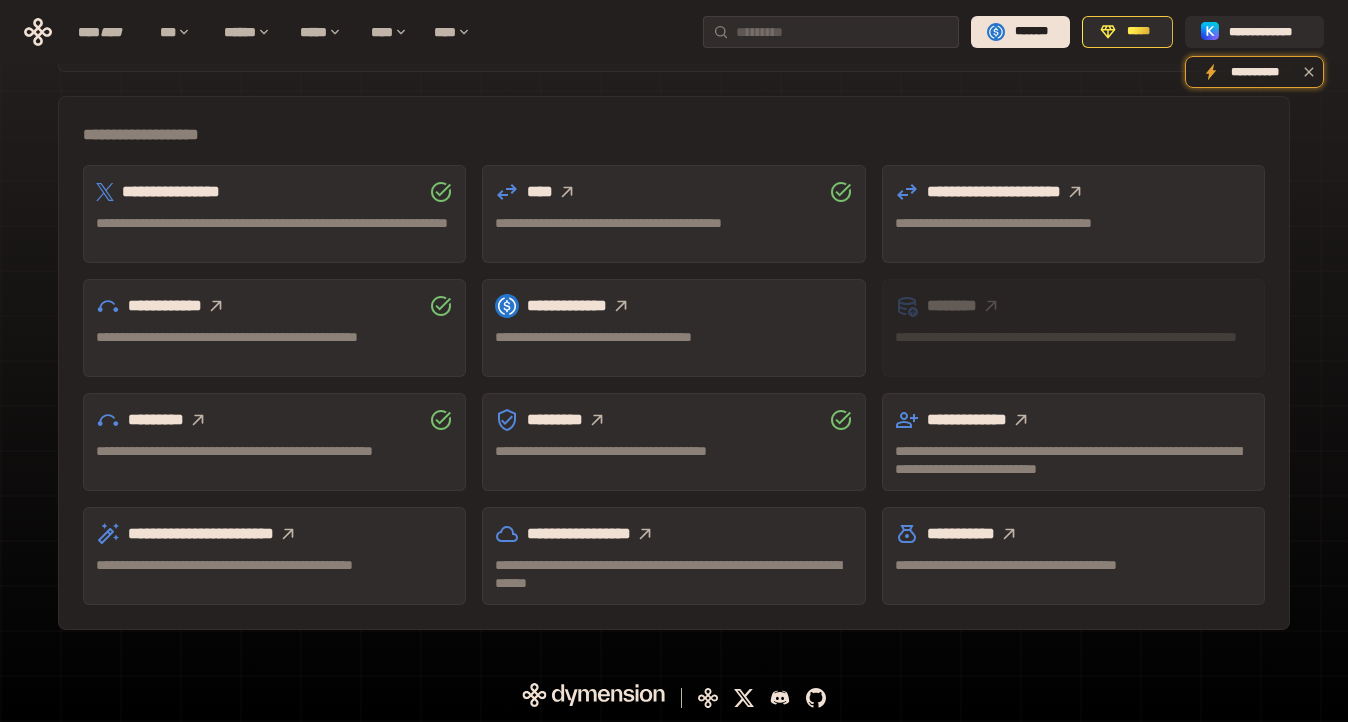 click 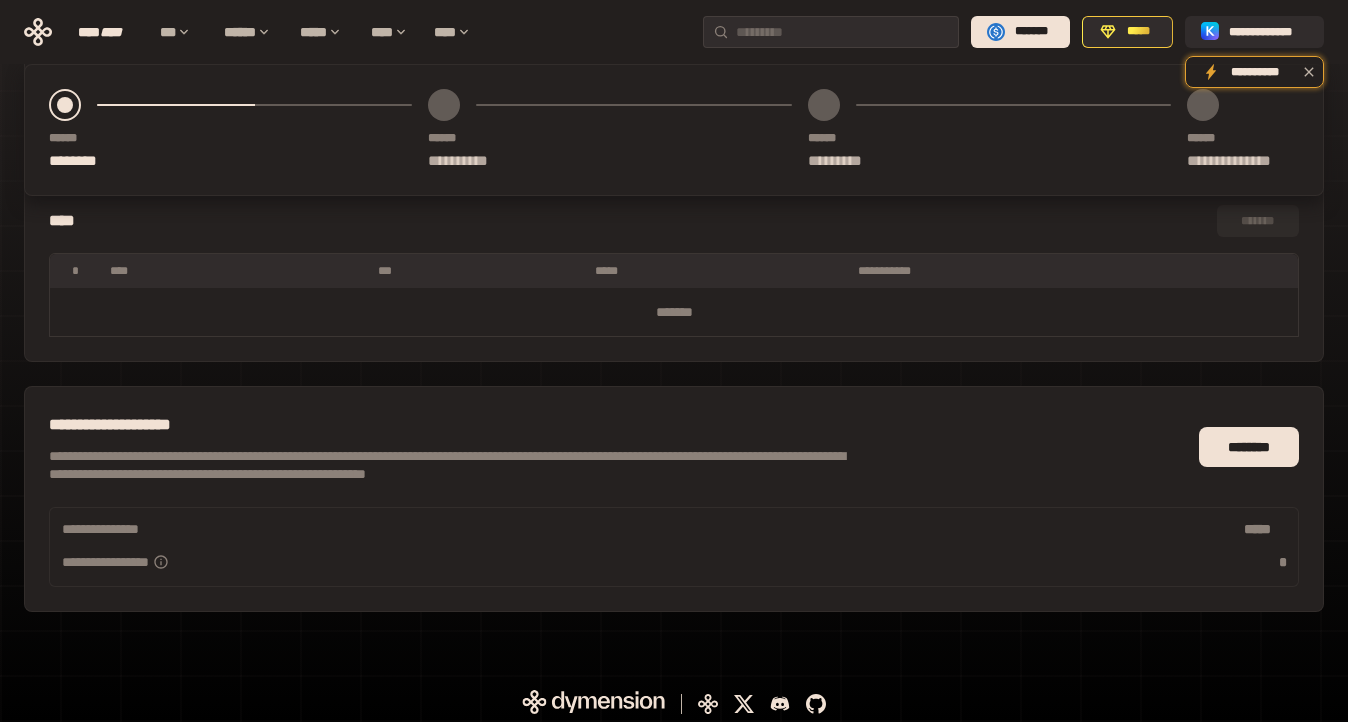 scroll, scrollTop: 941, scrollLeft: 0, axis: vertical 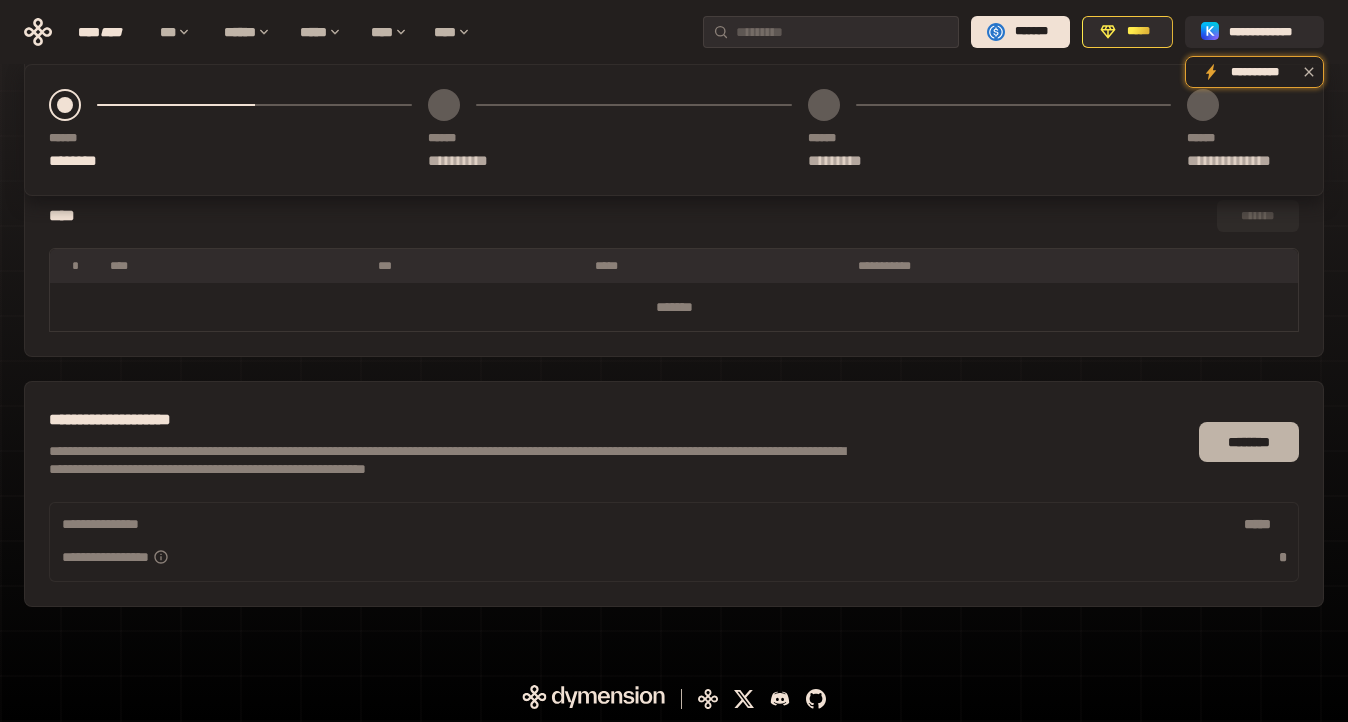 click on "********" at bounding box center (1249, 442) 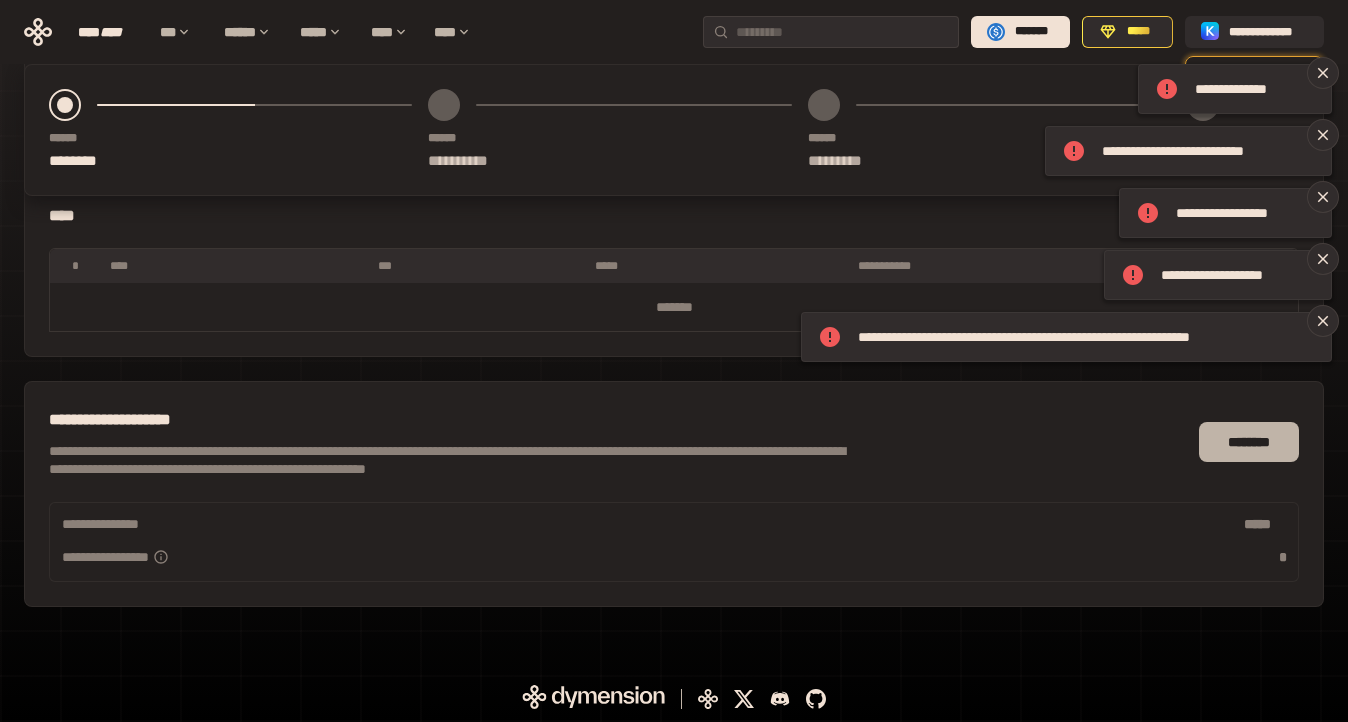 click on "********" at bounding box center (1249, 442) 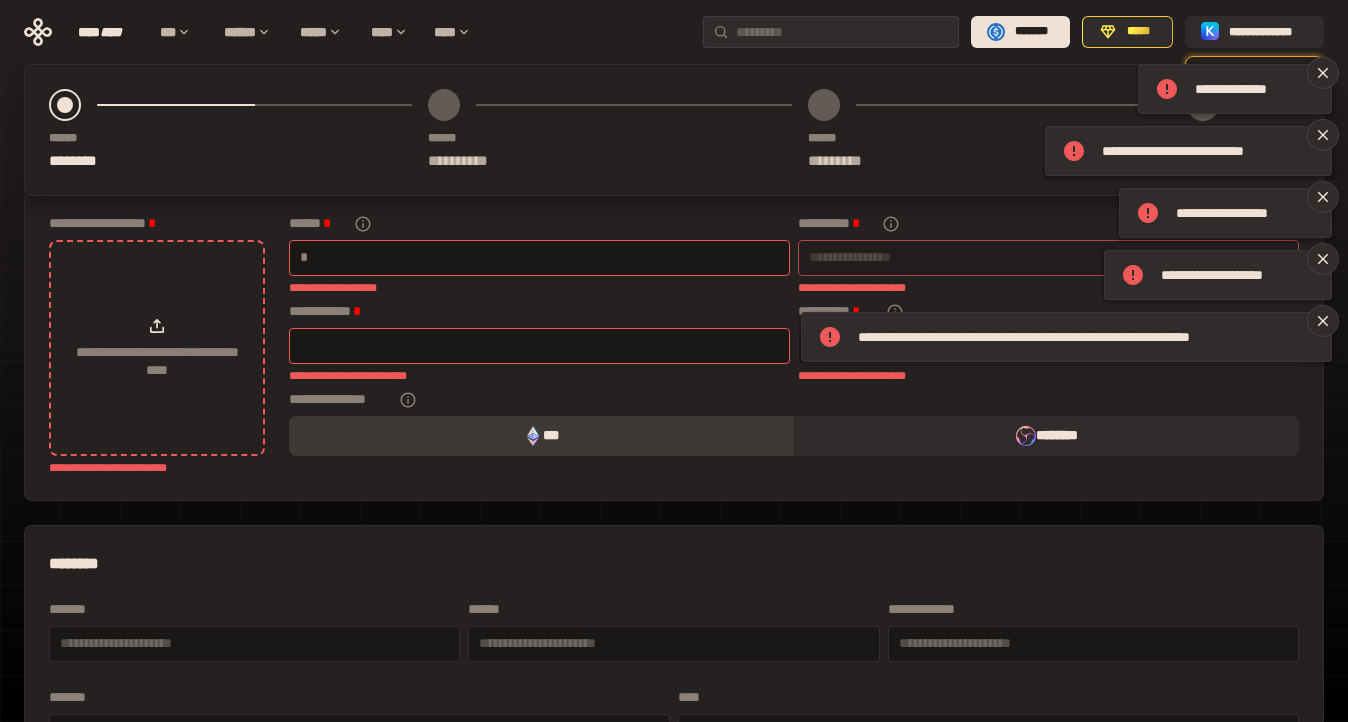 scroll, scrollTop: 0, scrollLeft: 0, axis: both 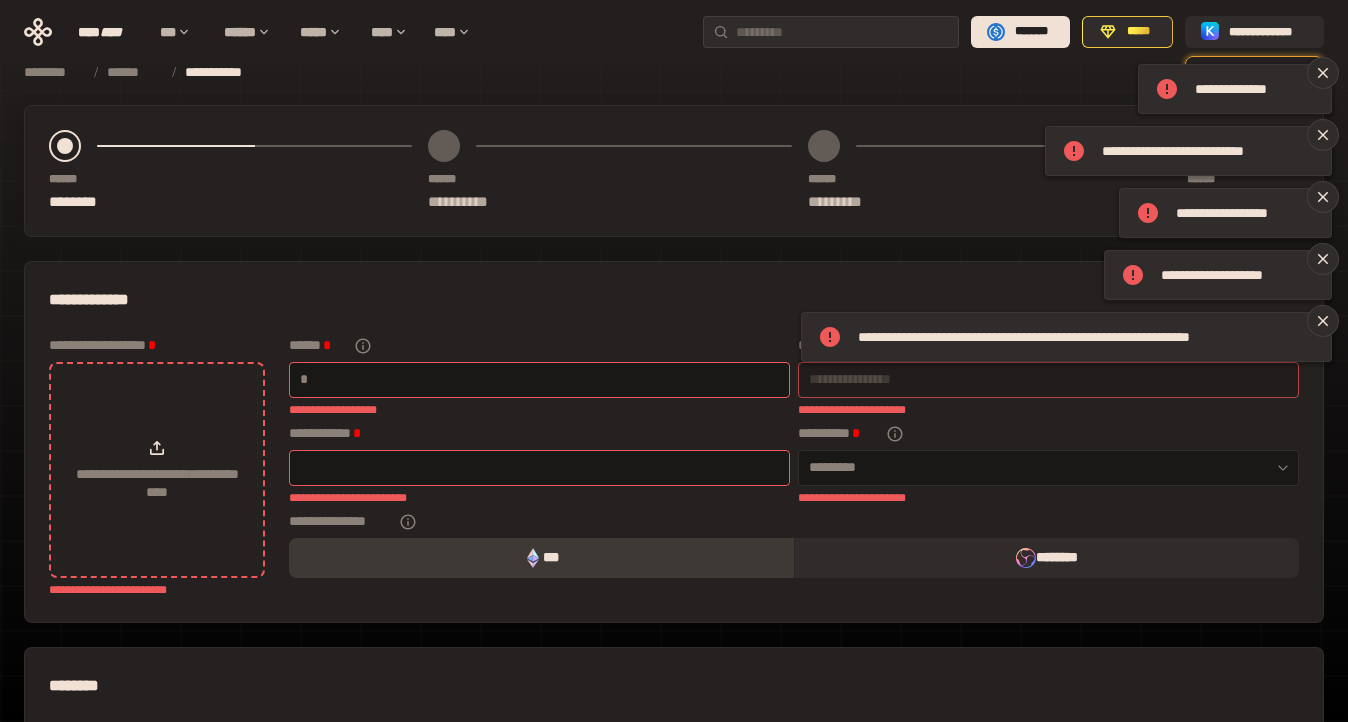 click on "**********" at bounding box center [674, 300] 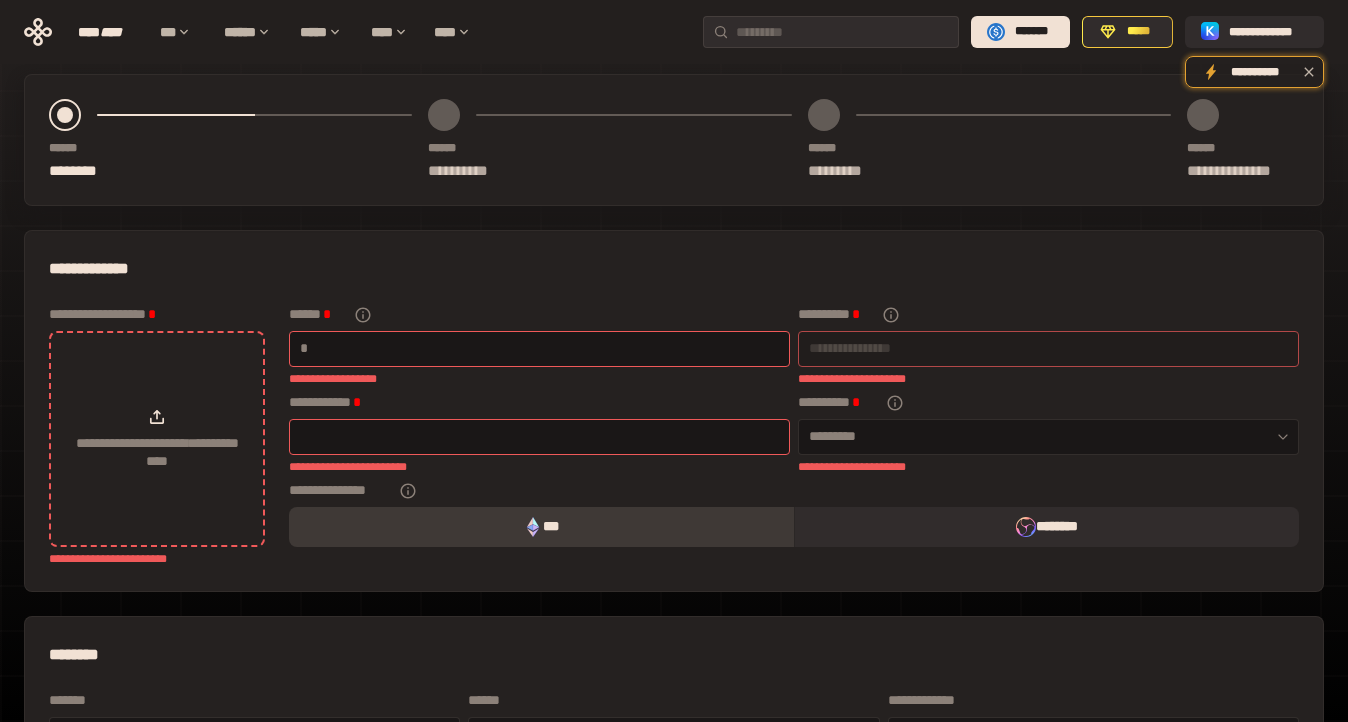scroll, scrollTop: 37, scrollLeft: 0, axis: vertical 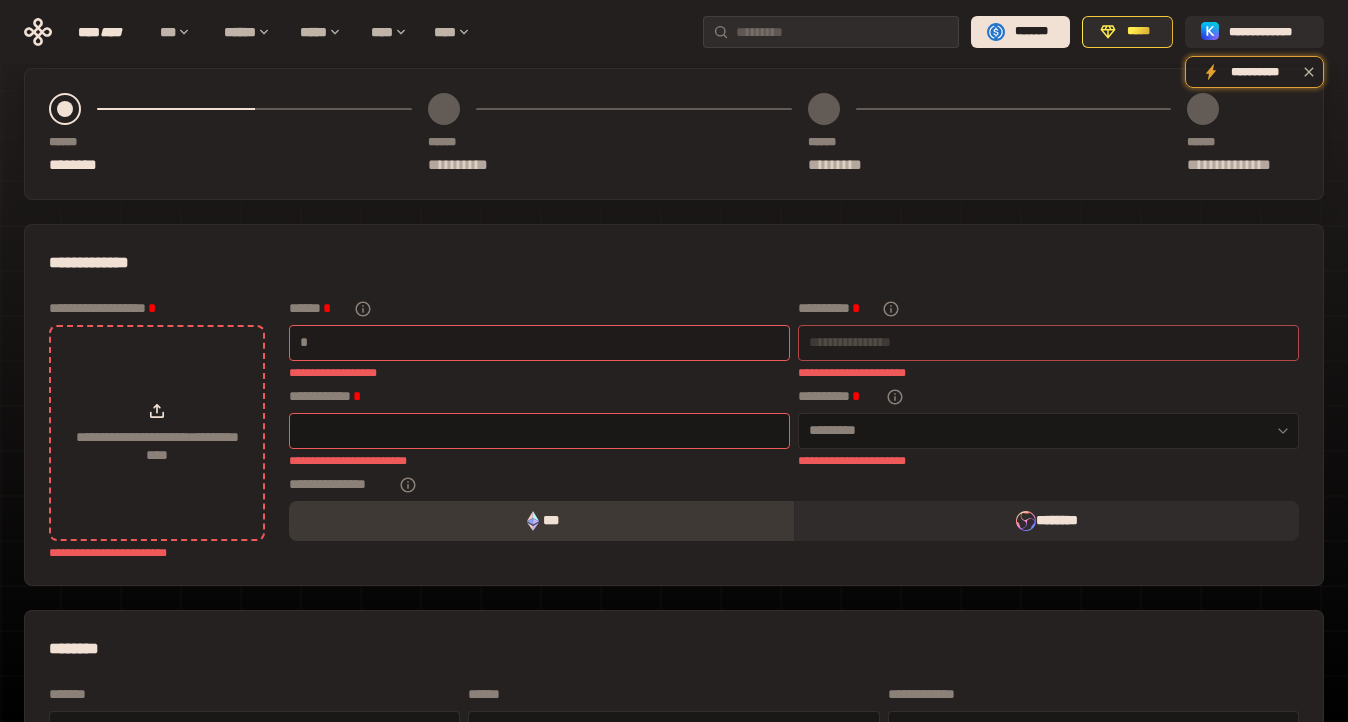 click on "*" at bounding box center [539, 343] 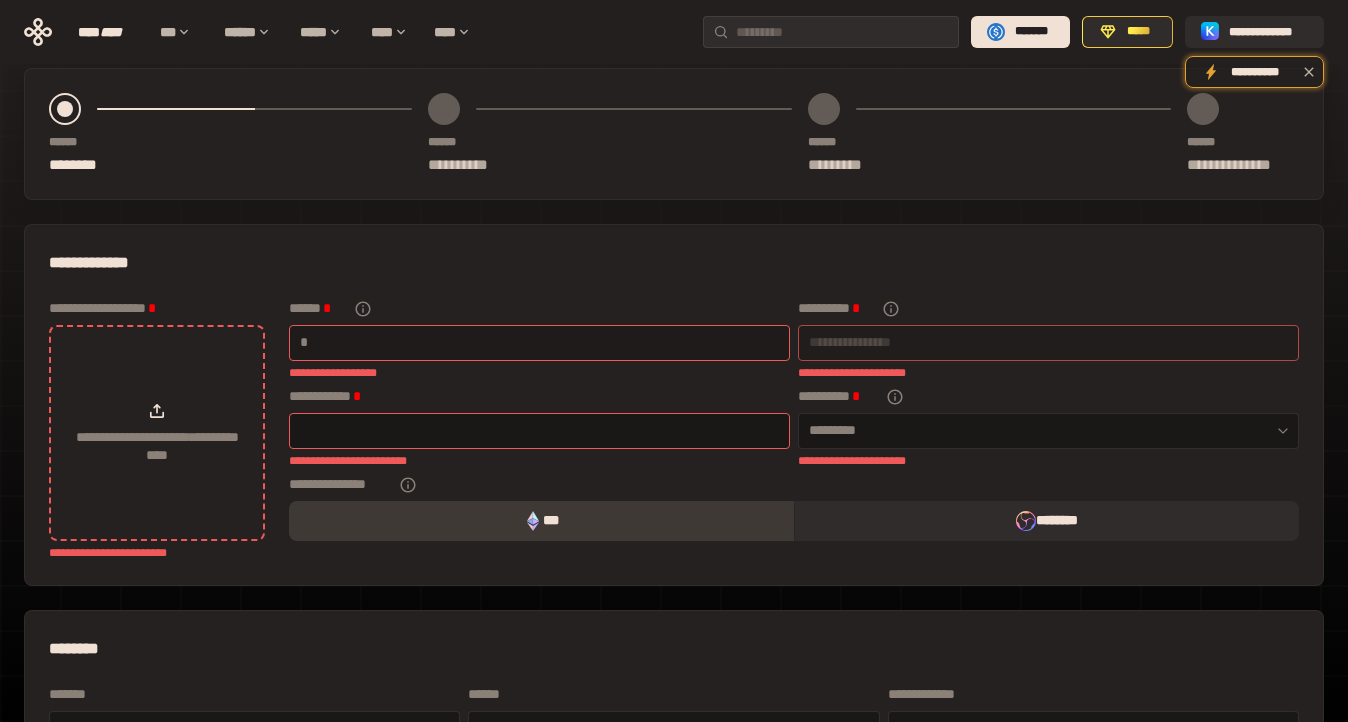 type on "*" 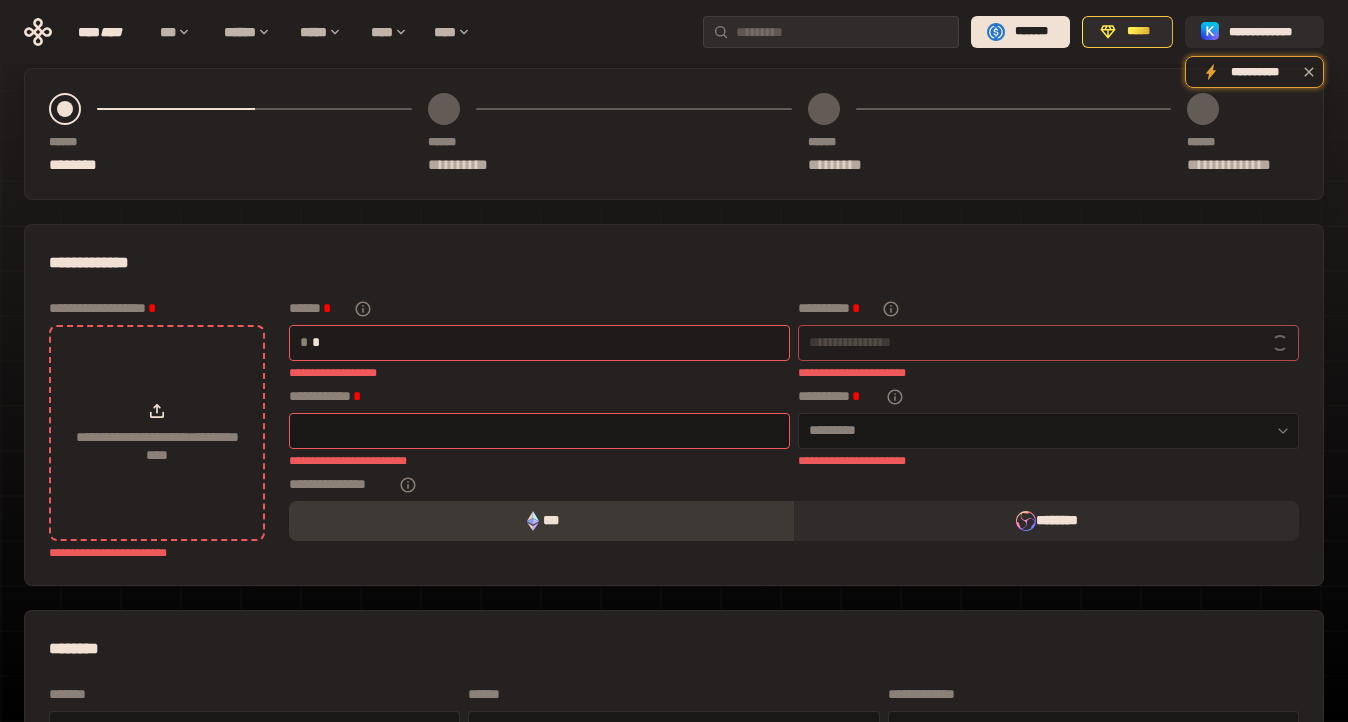 type on "**********" 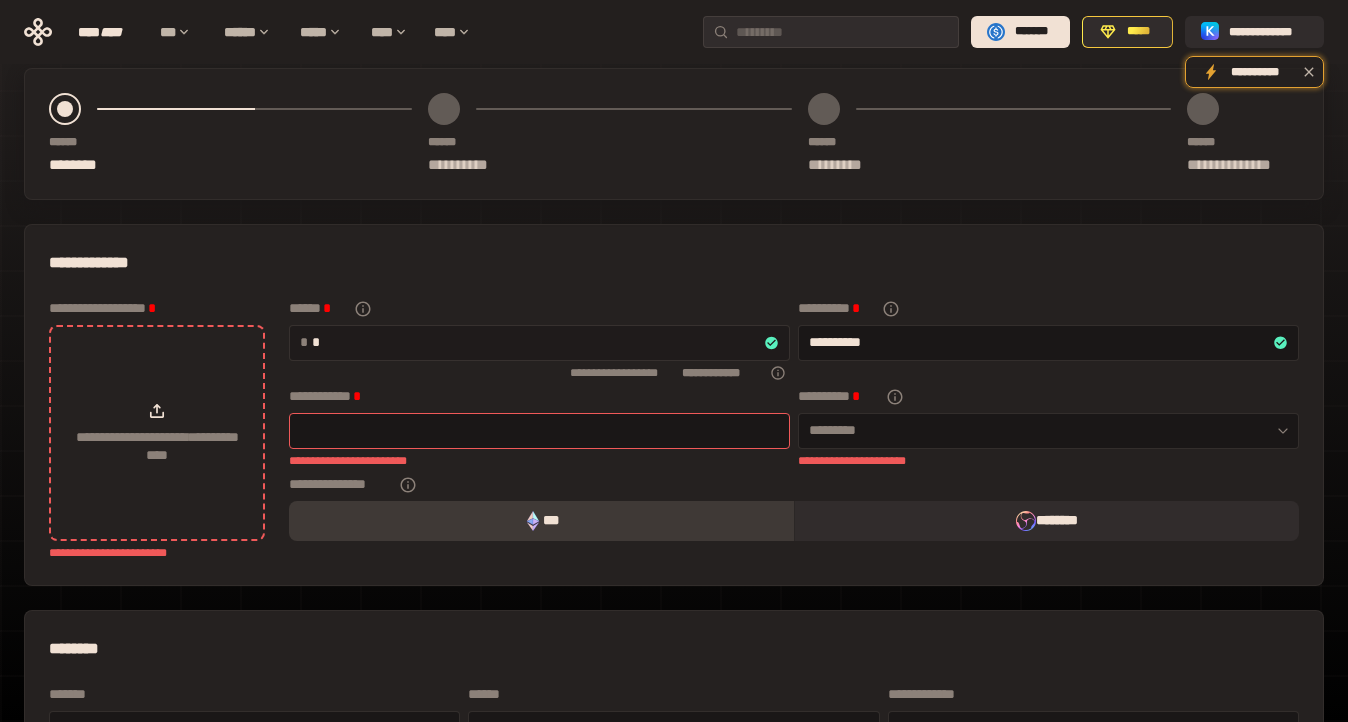 type on "**" 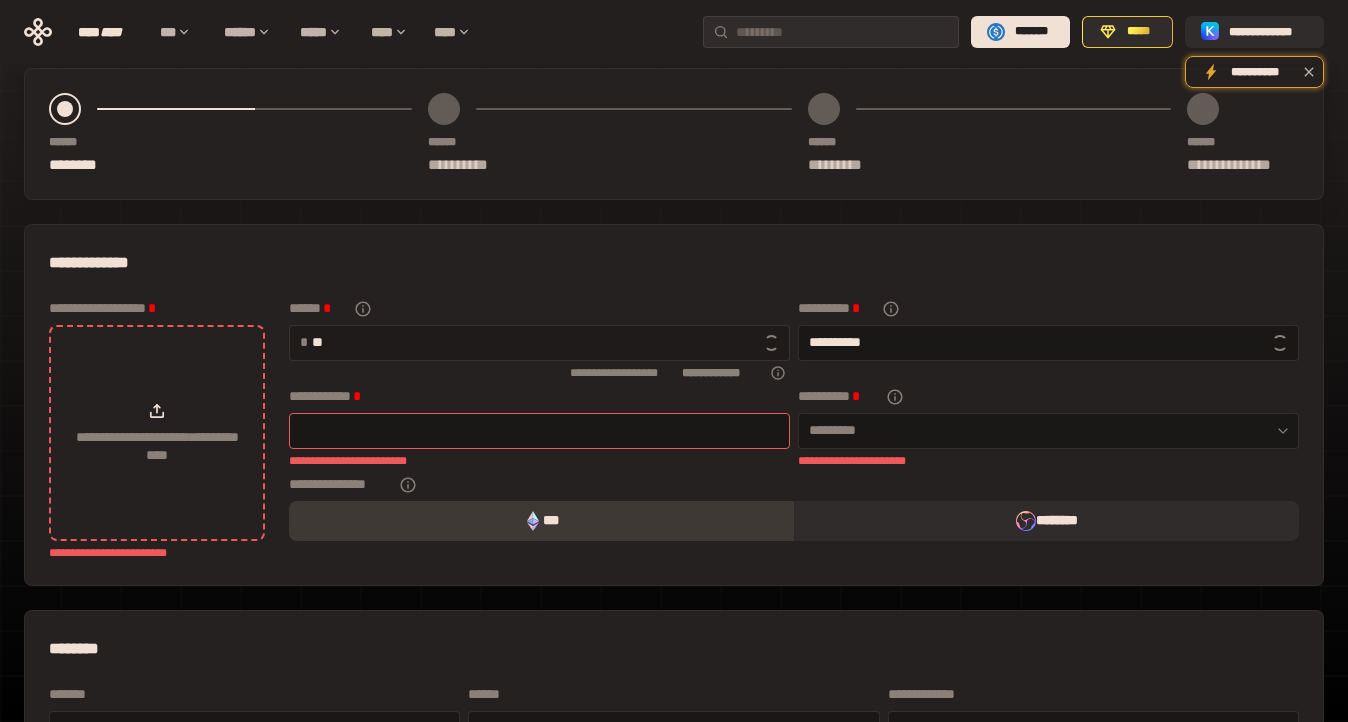 type on "**********" 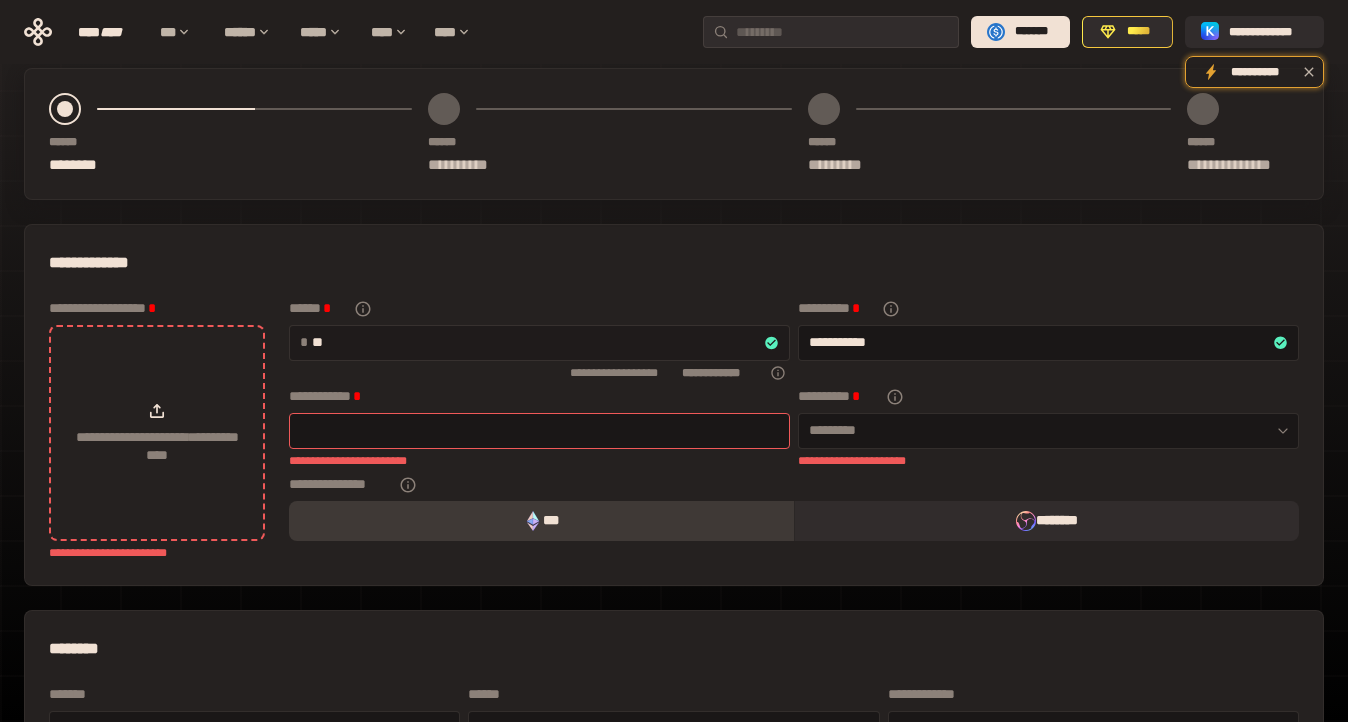type on "***" 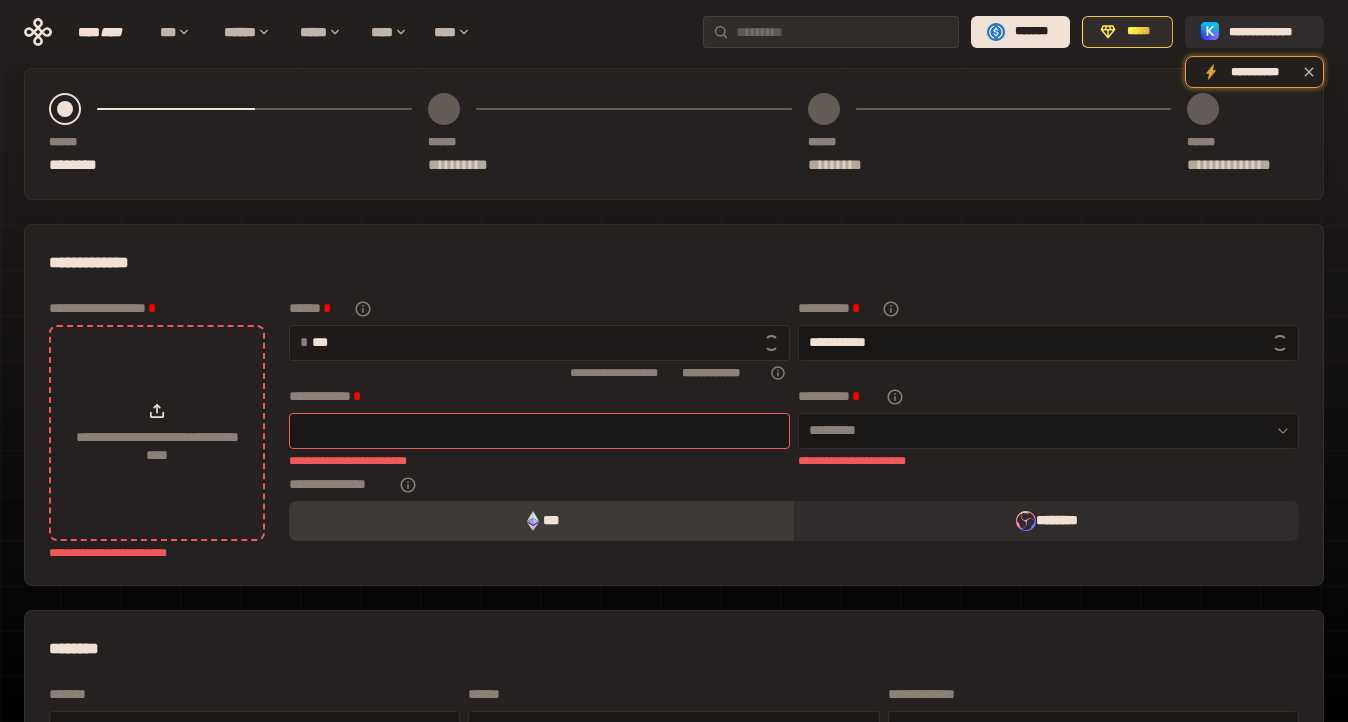 type on "**********" 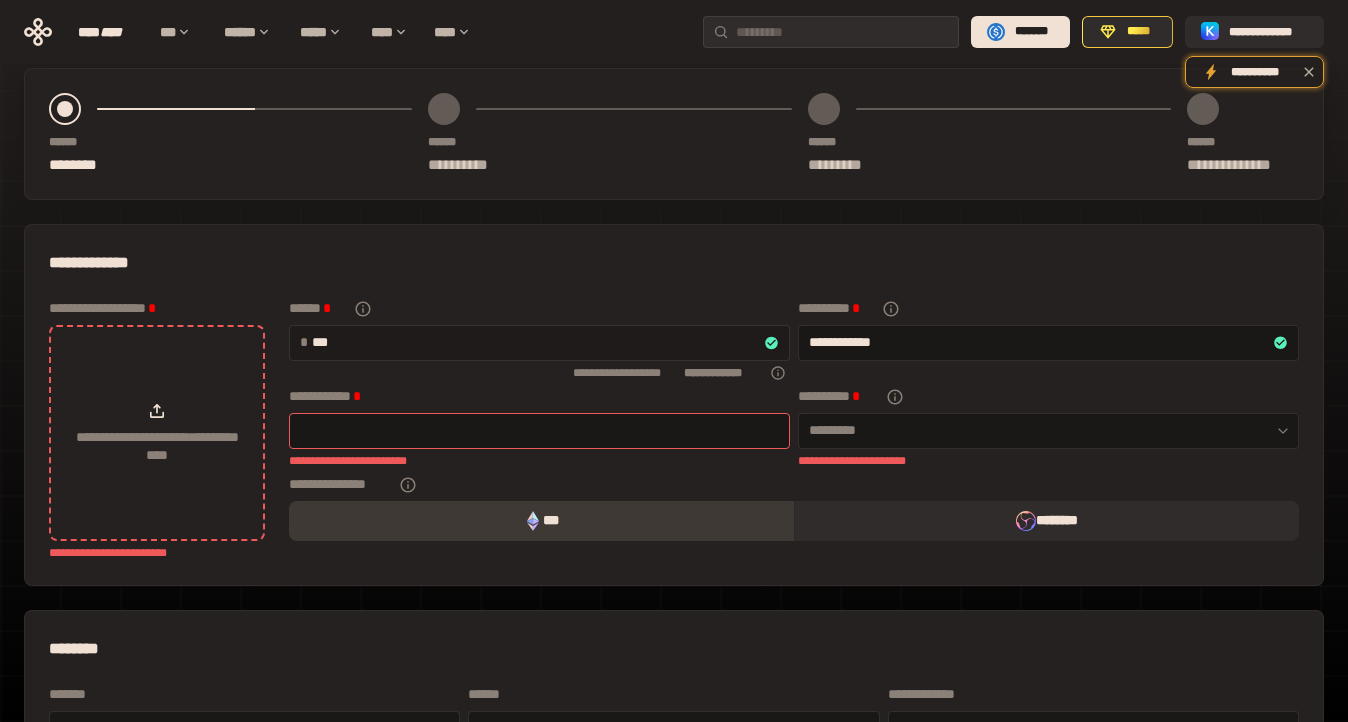 type on "****" 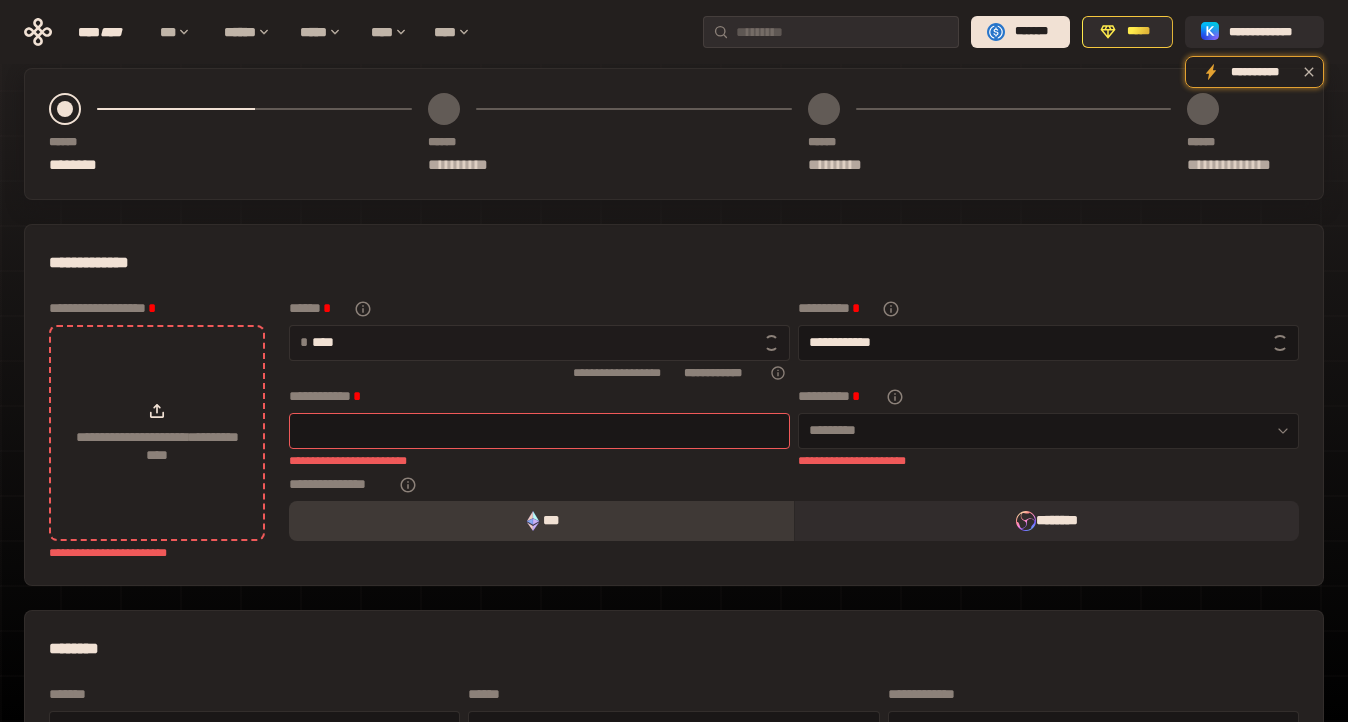 type on "**********" 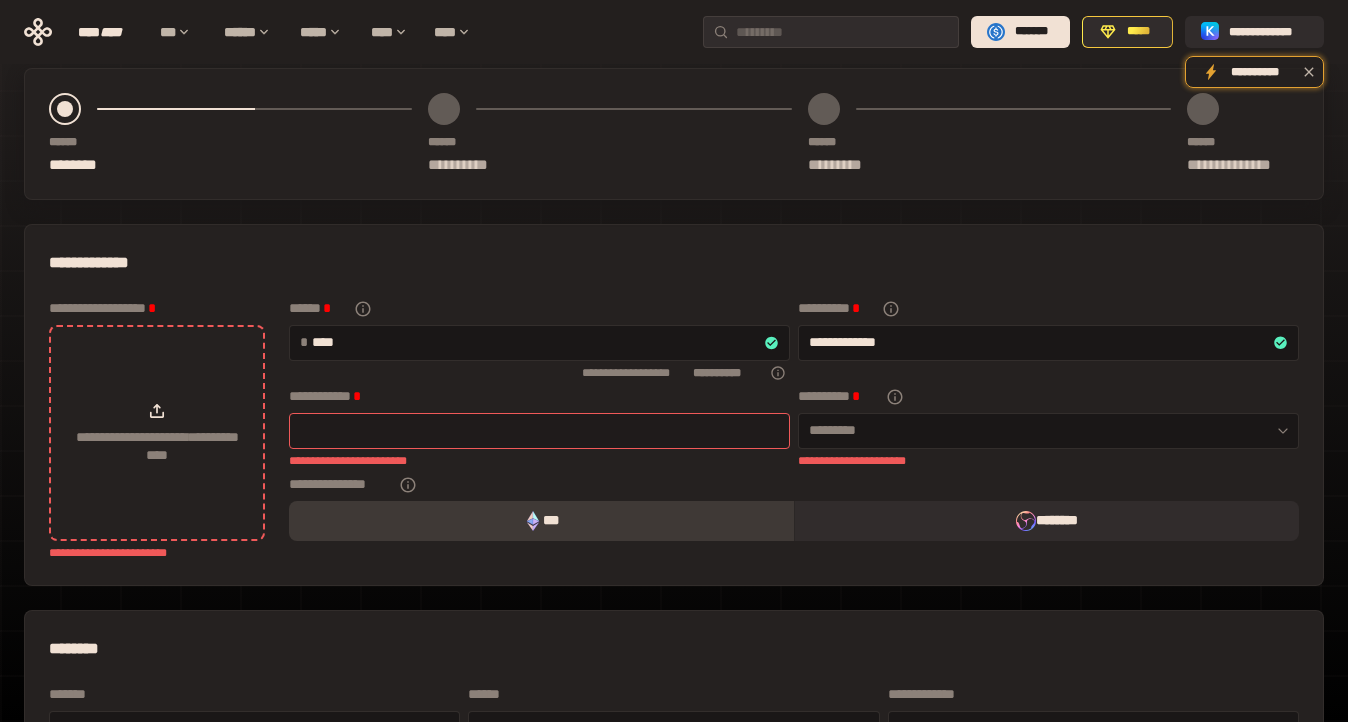 type on "*****" 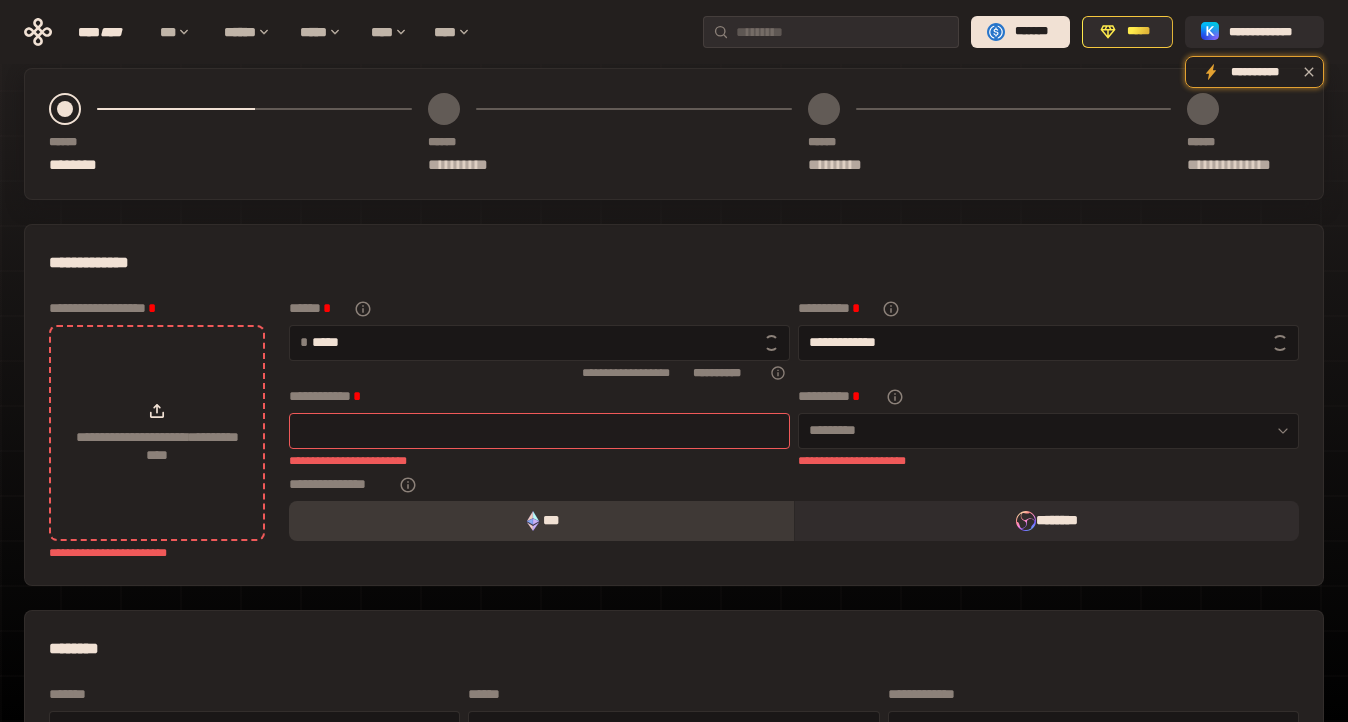 type on "**********" 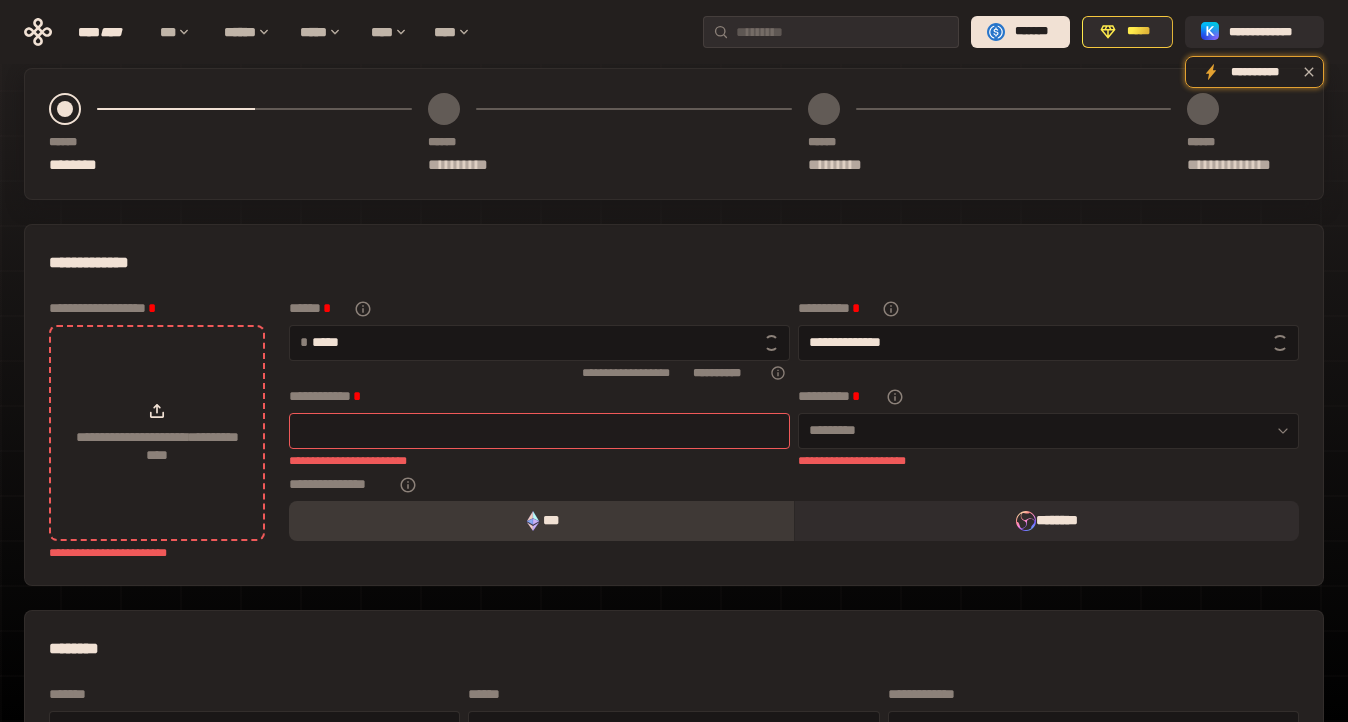 type on "******" 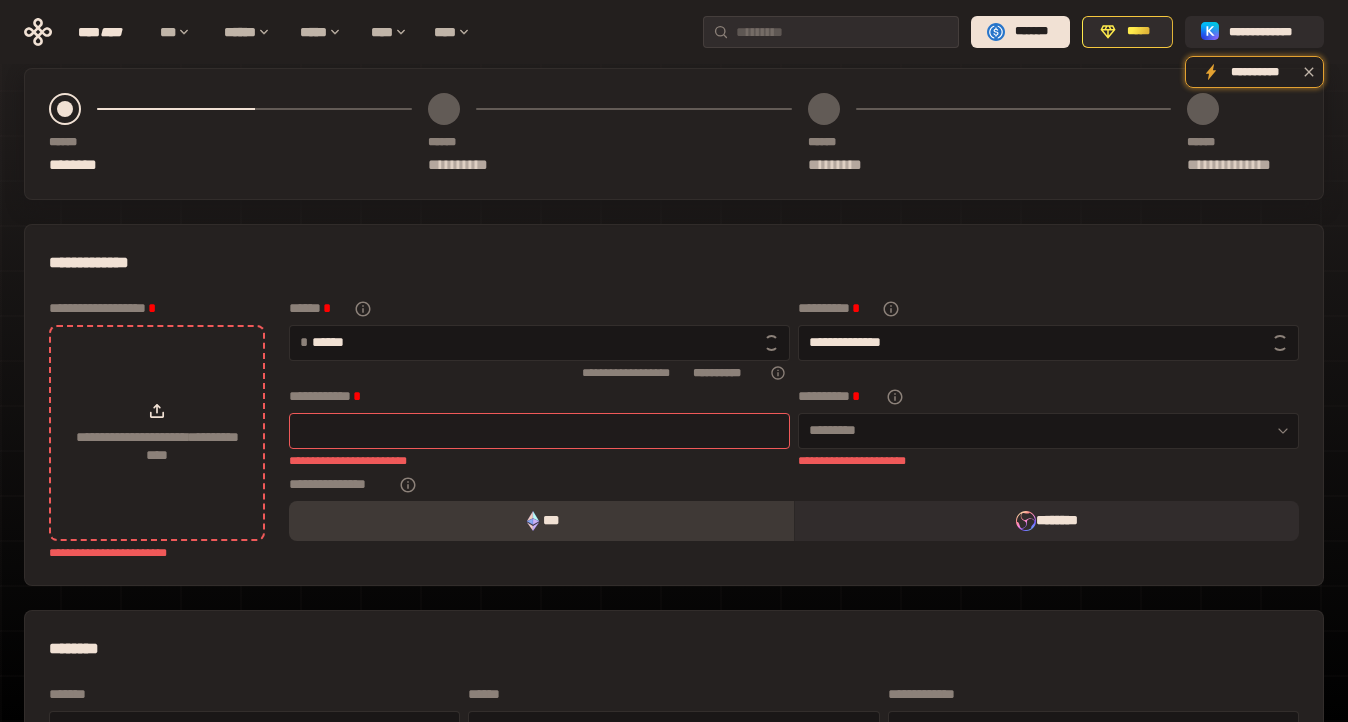 type on "**********" 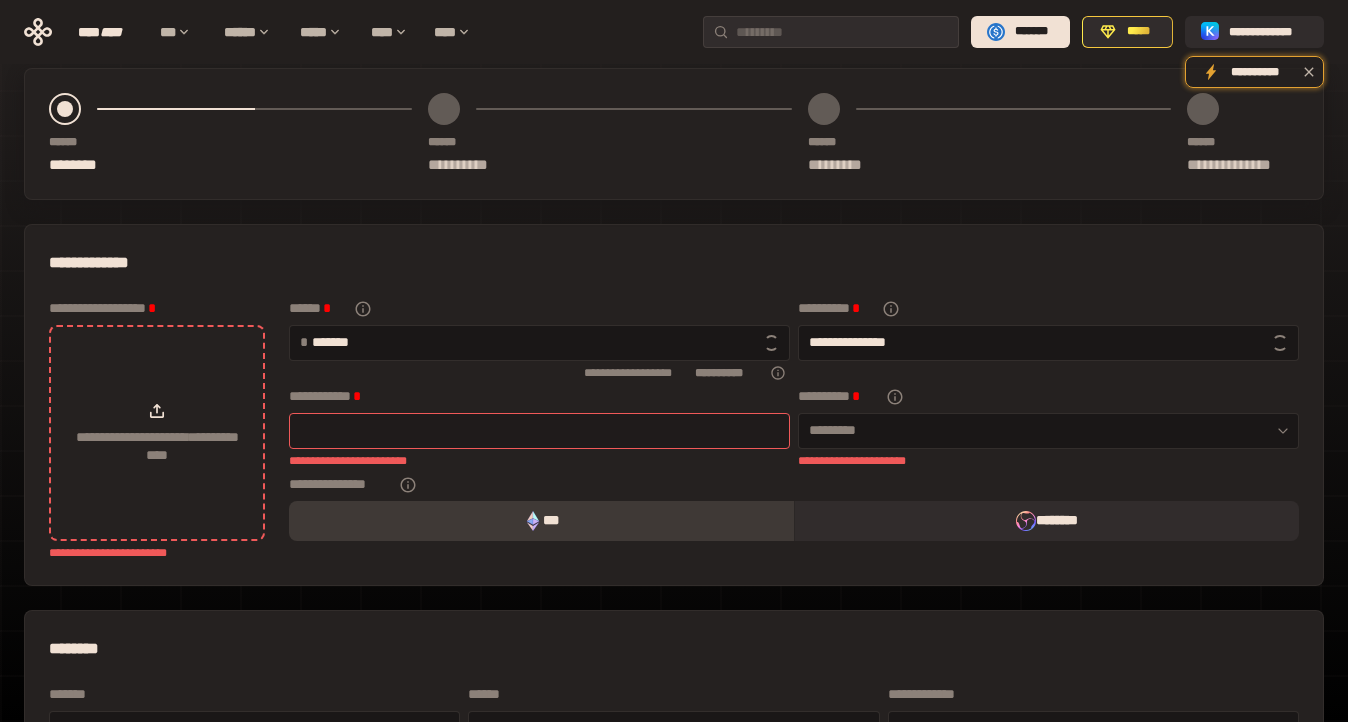 type on "********" 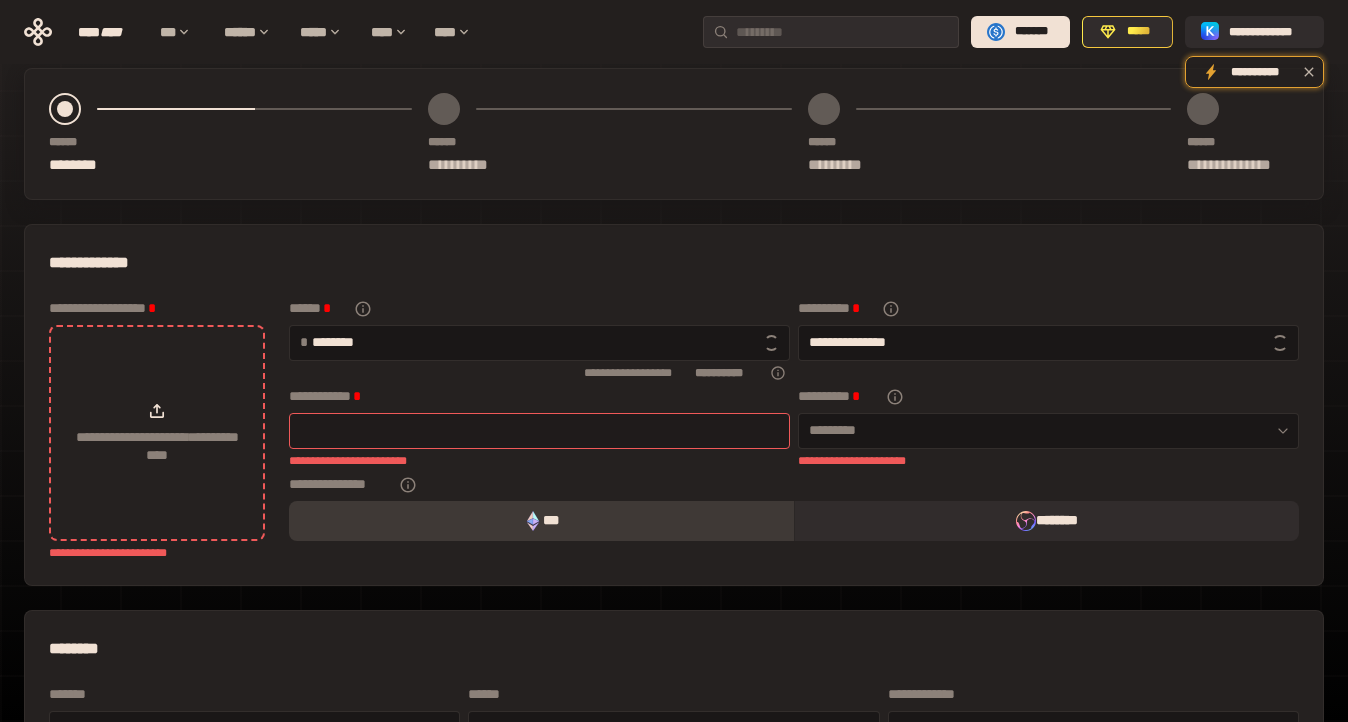 type on "**********" 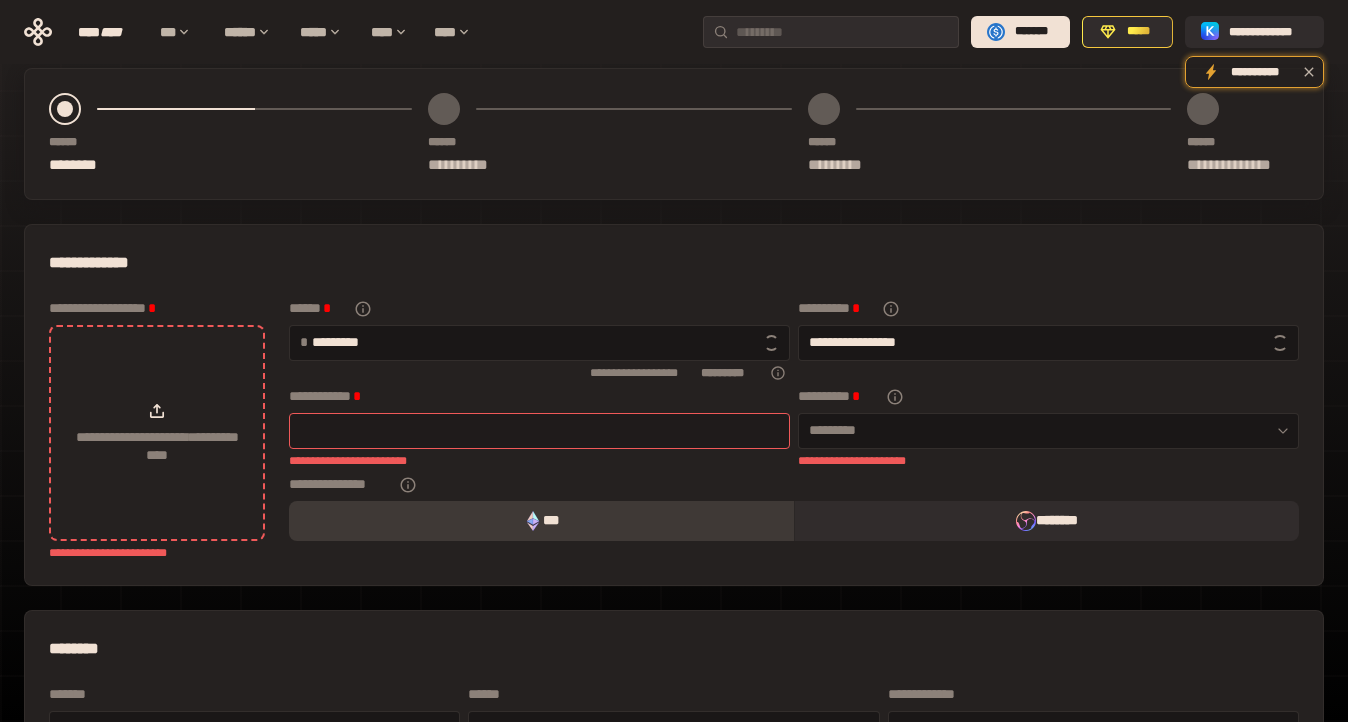 type on "**********" 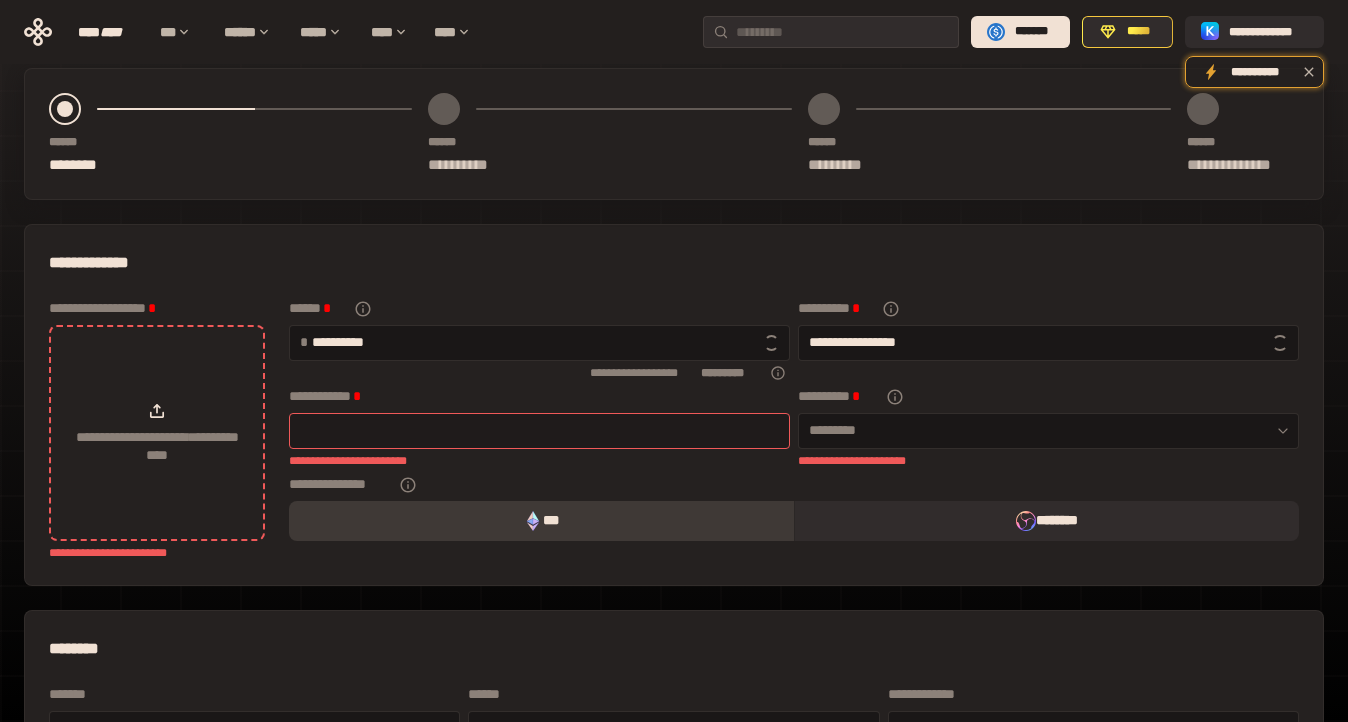 type on "**********" 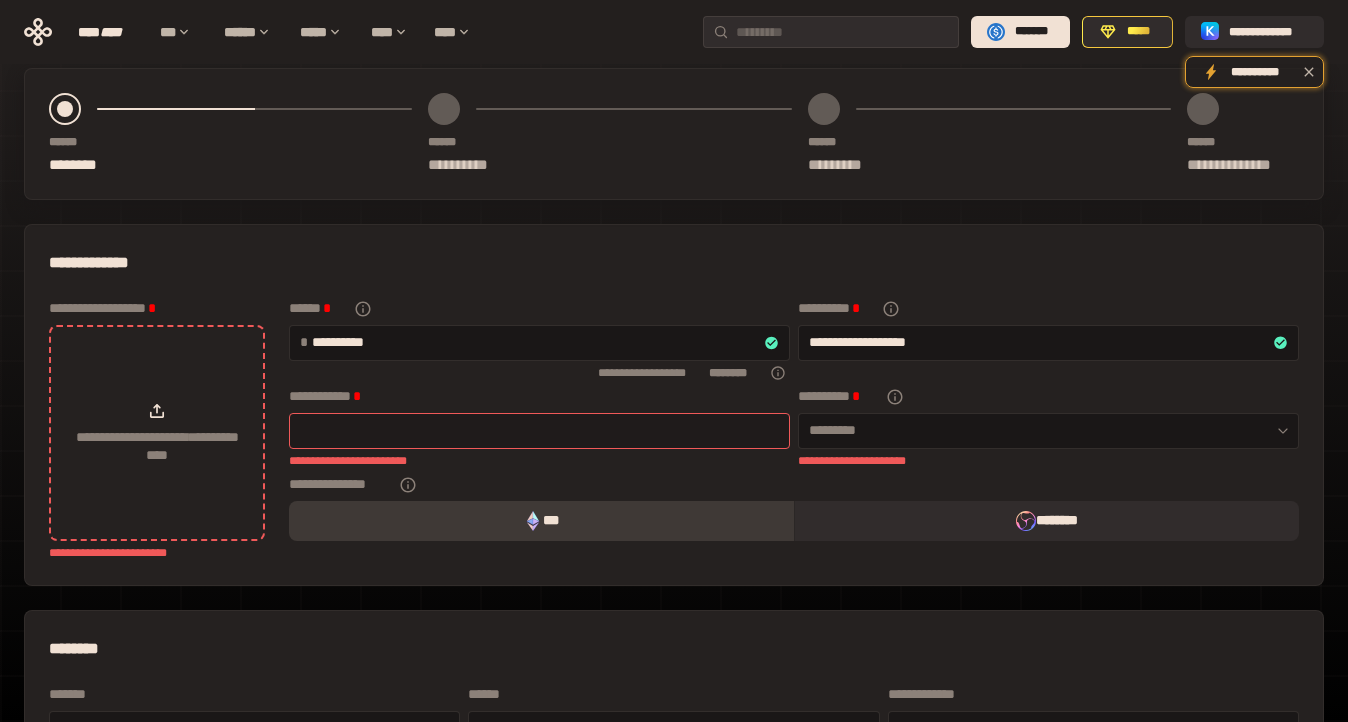 type on "**********" 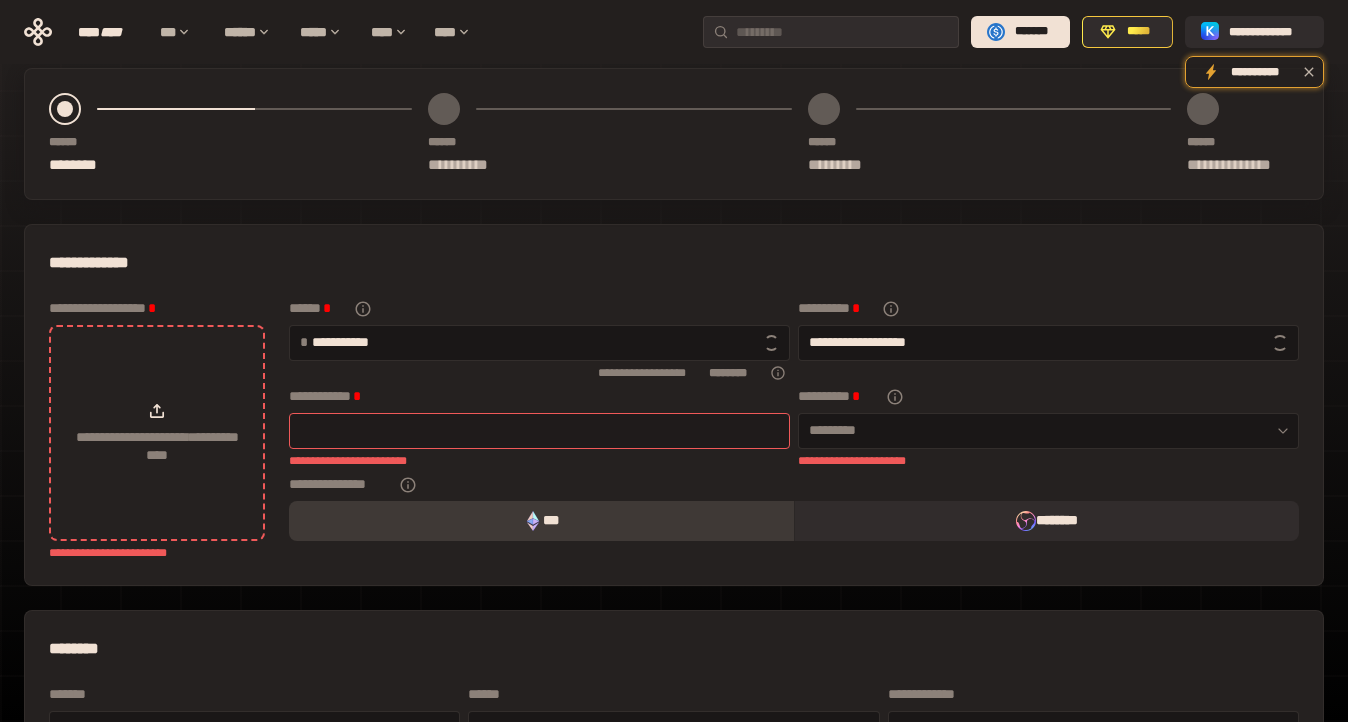 type on "**********" 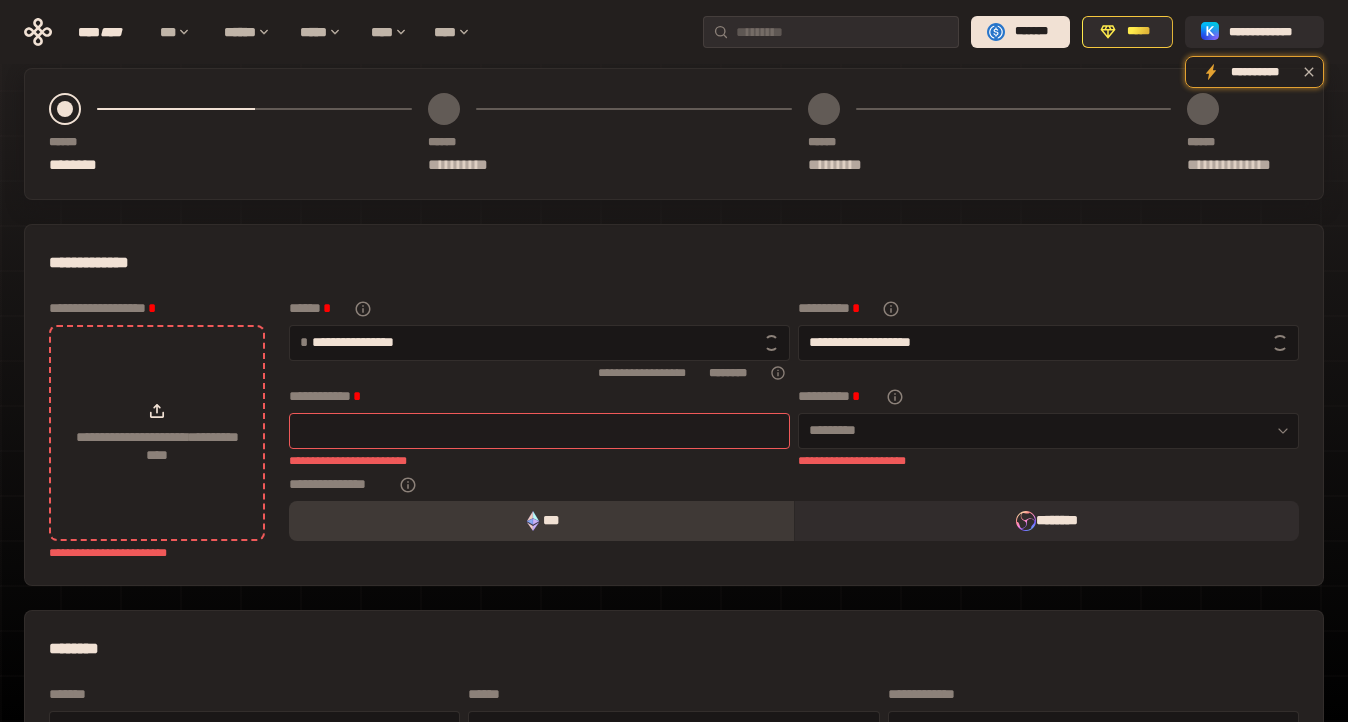 type on "**********" 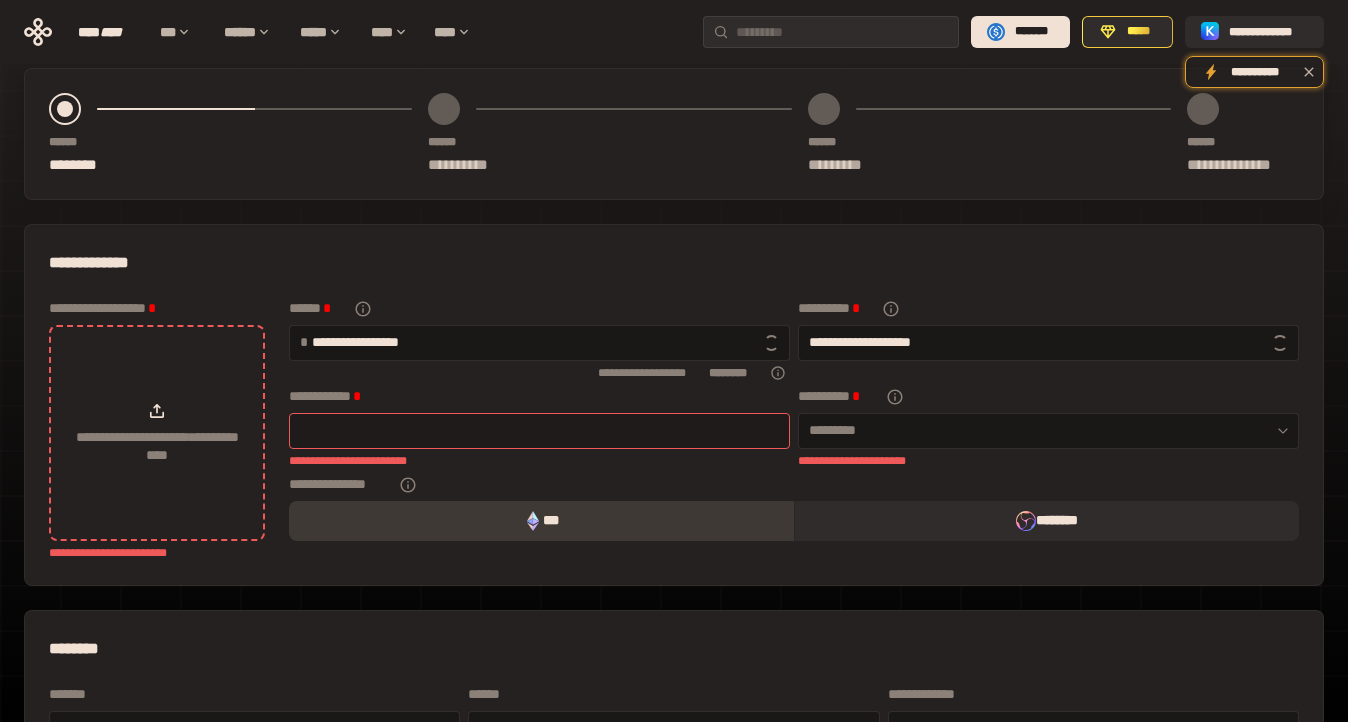 type on "**********" 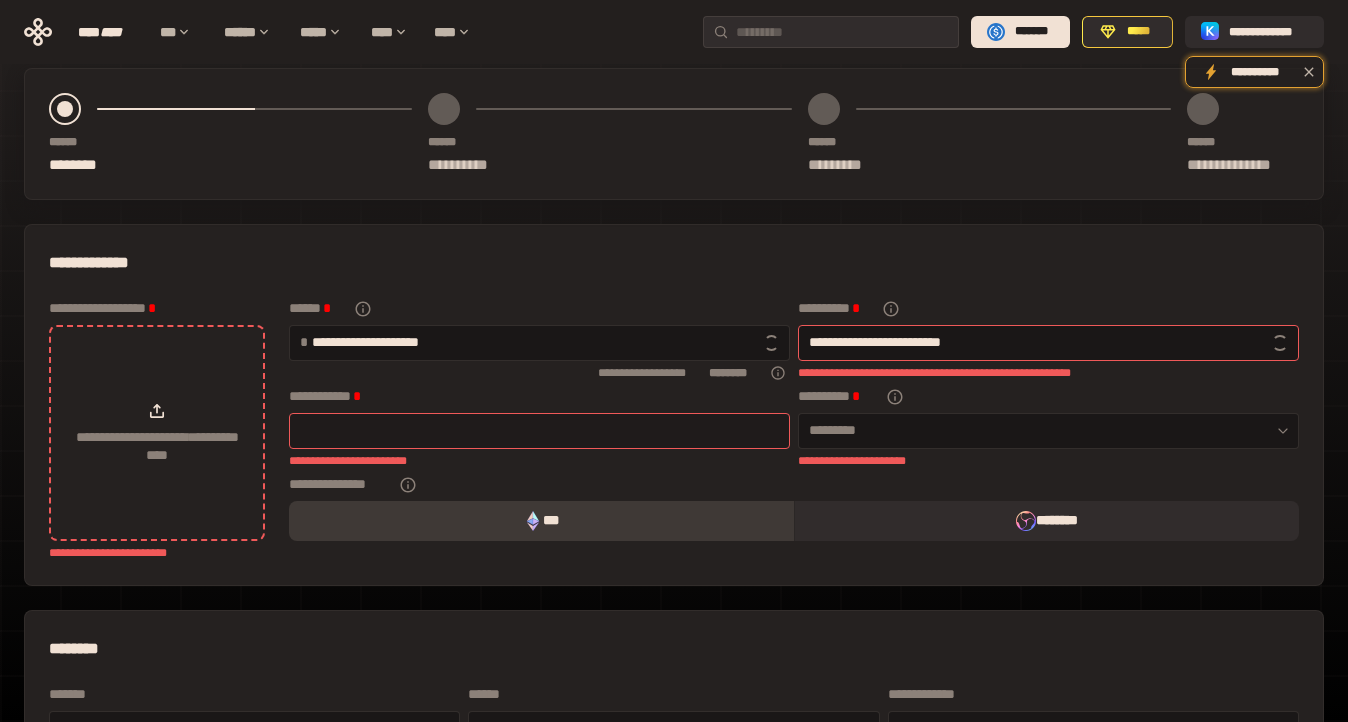 type on "**********" 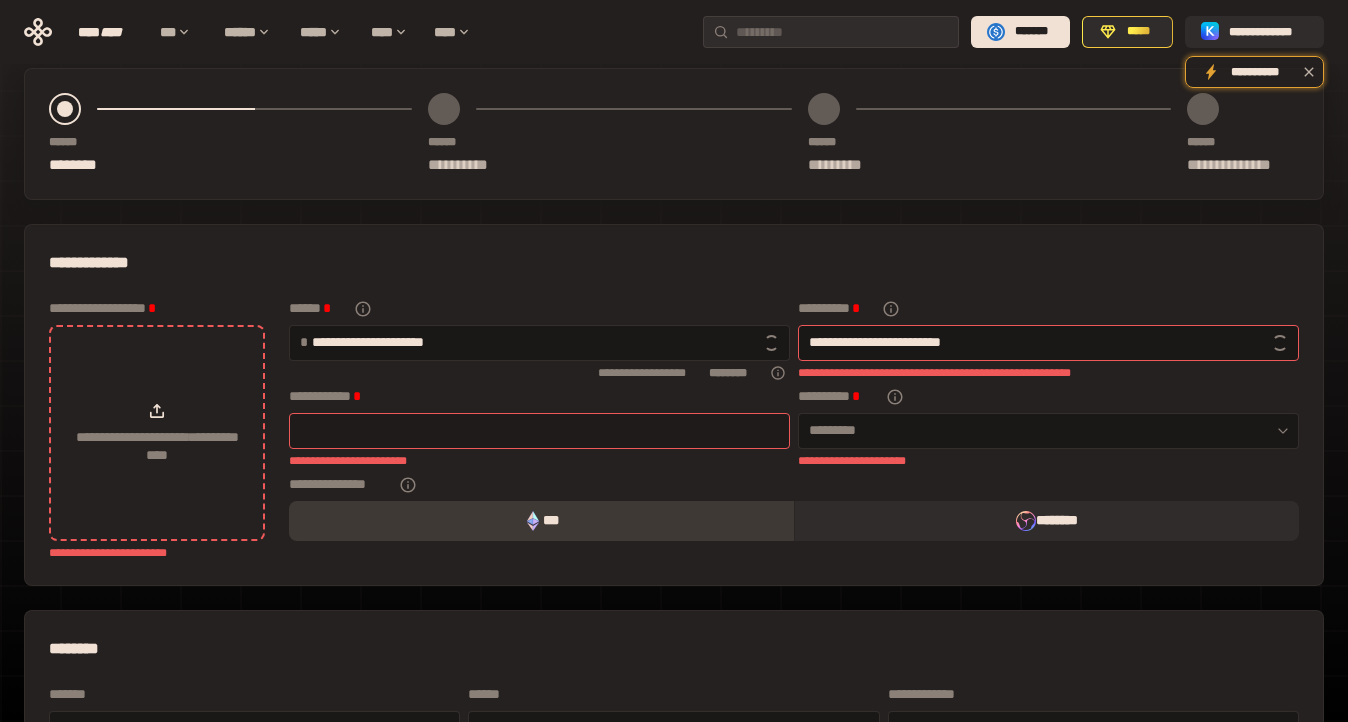 type on "**********" 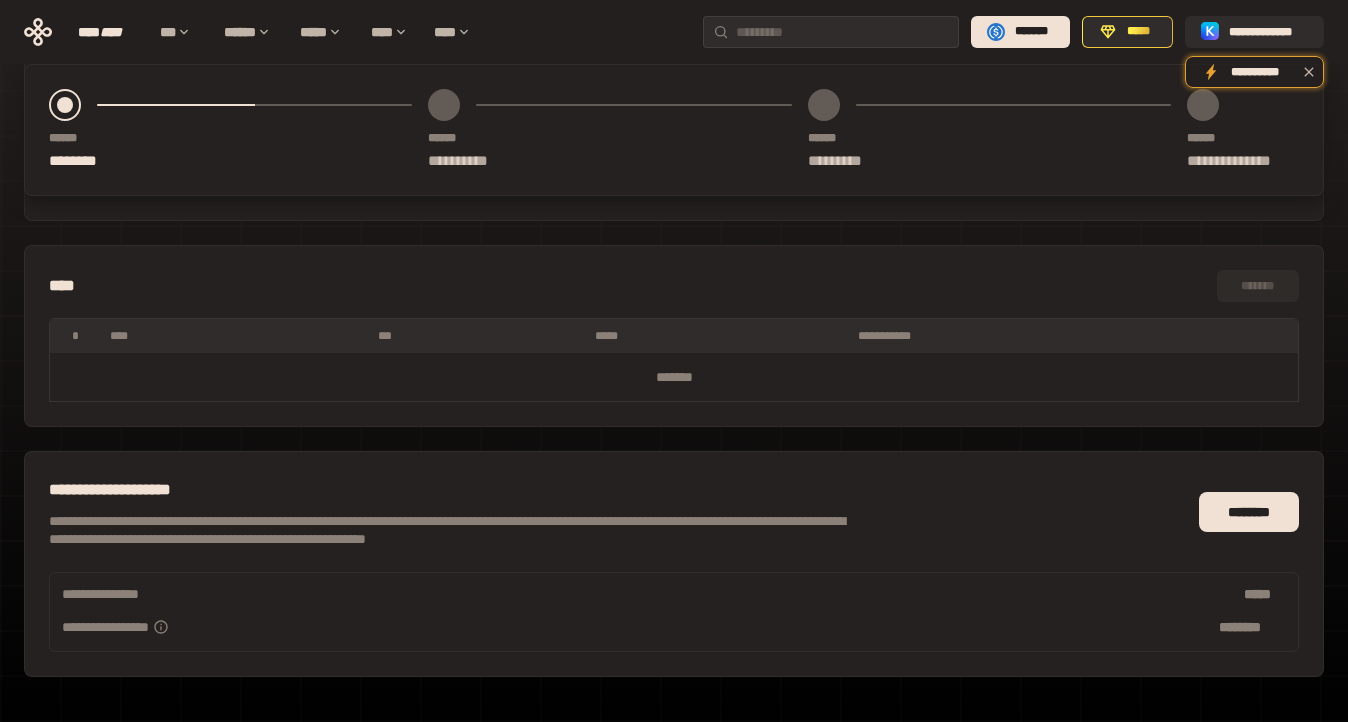 scroll, scrollTop: 941, scrollLeft: 0, axis: vertical 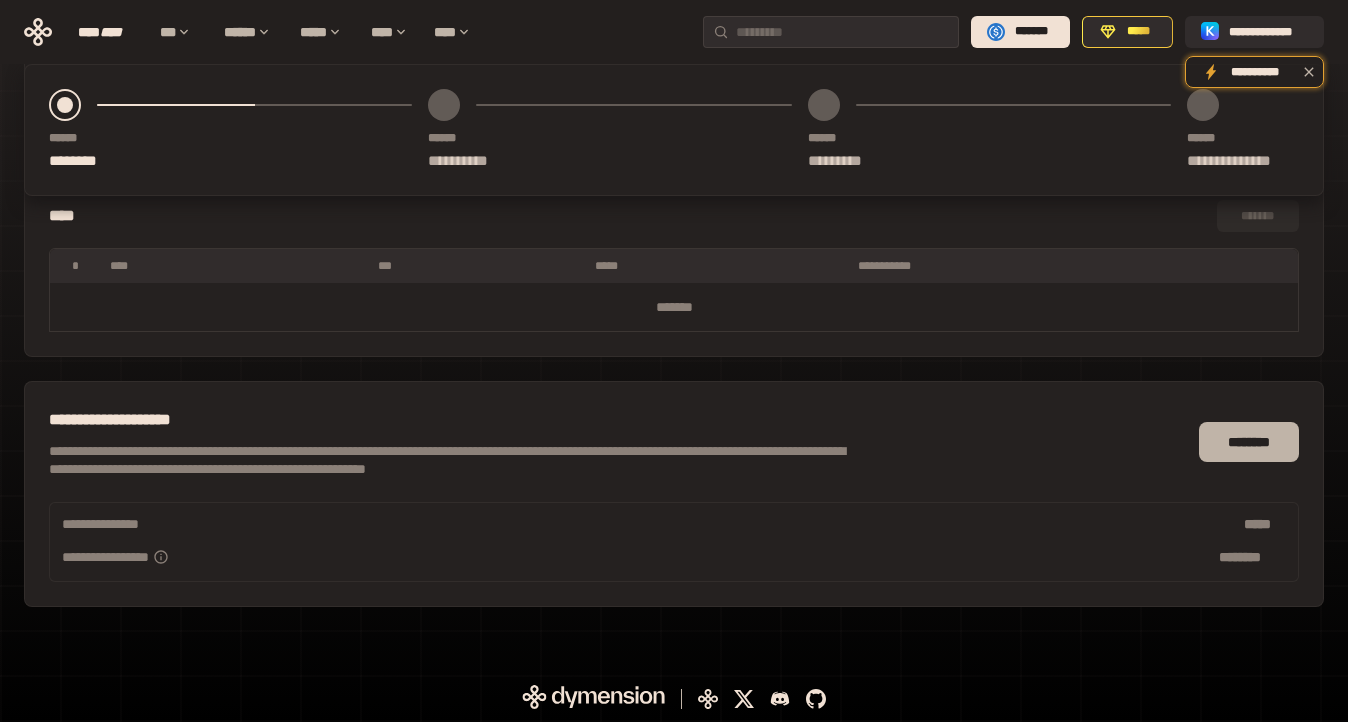type on "**********" 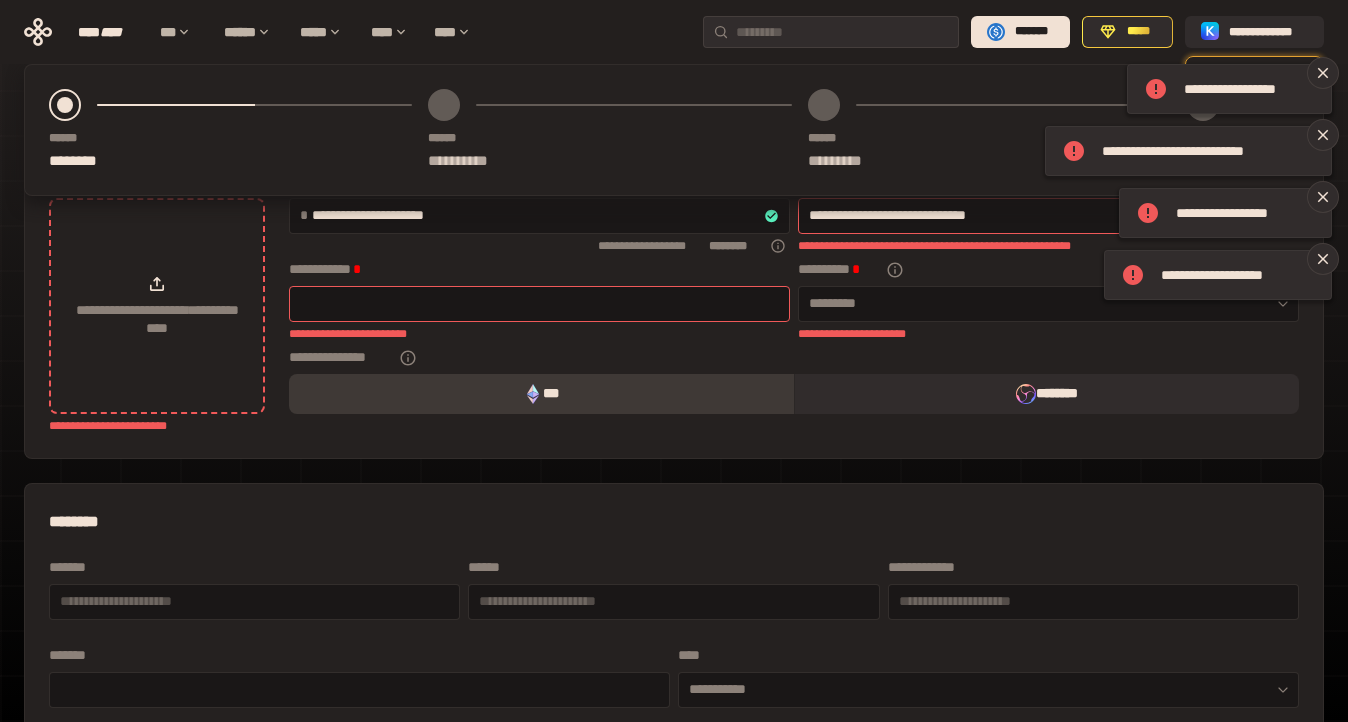 scroll, scrollTop: 33, scrollLeft: 0, axis: vertical 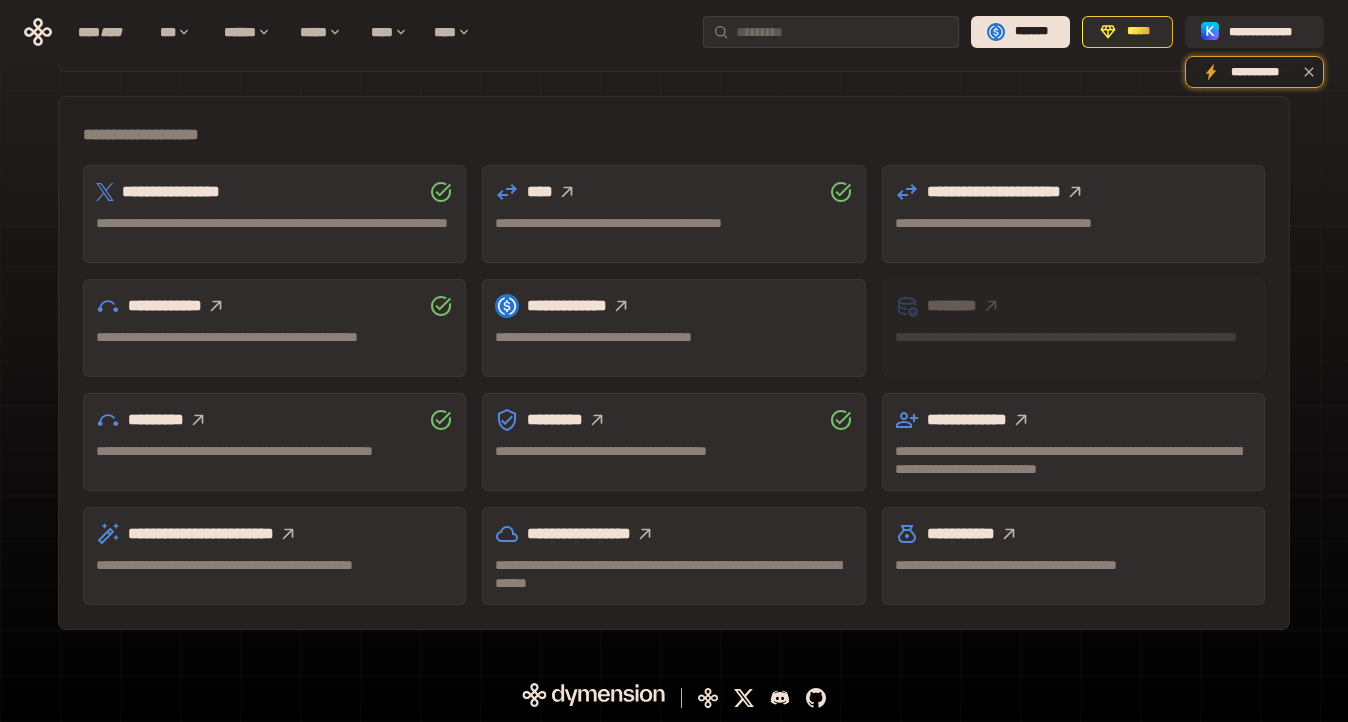 click 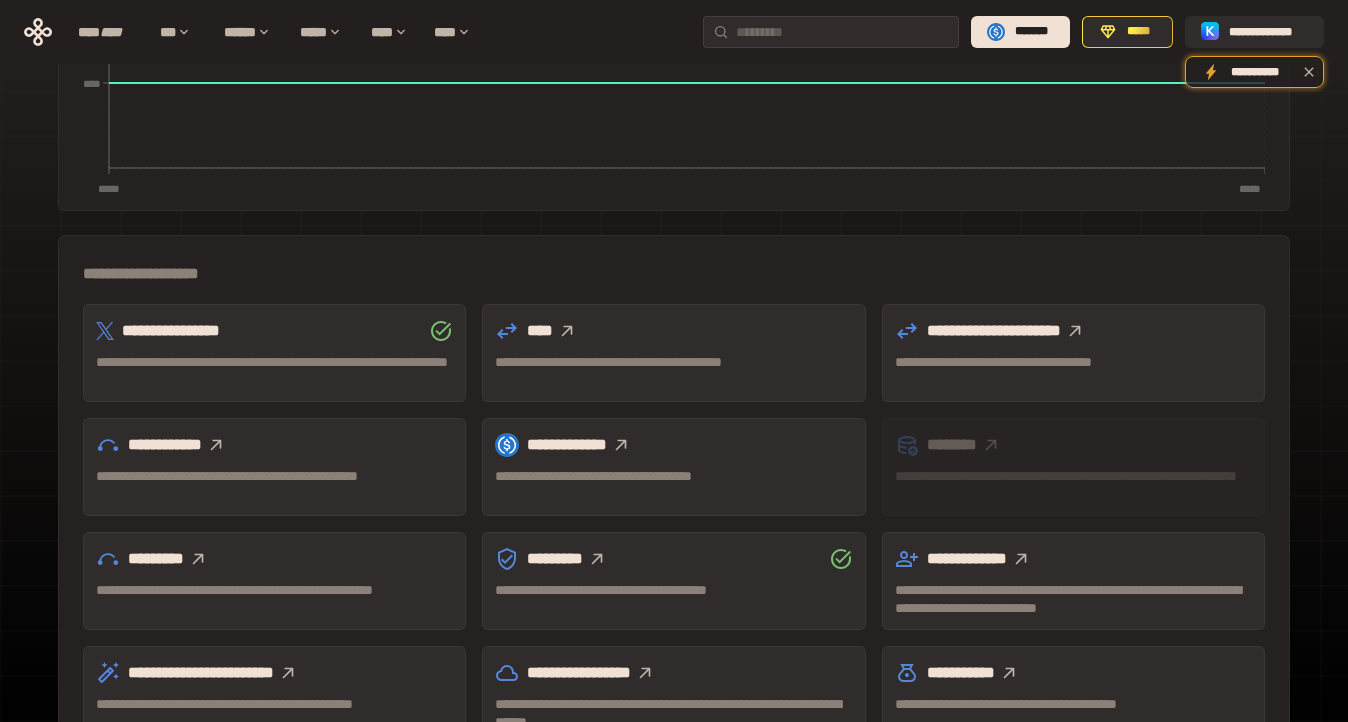 scroll, scrollTop: 0, scrollLeft: 0, axis: both 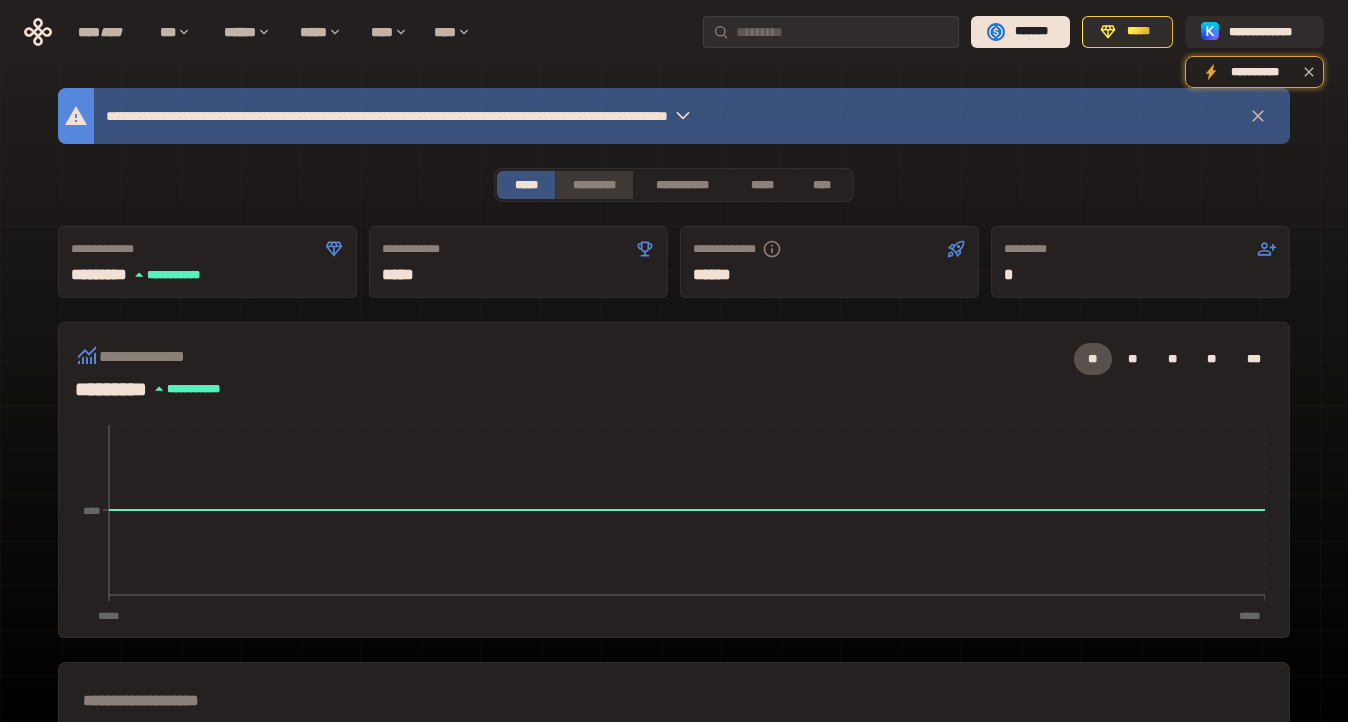 click on "*********" at bounding box center [593, 185] 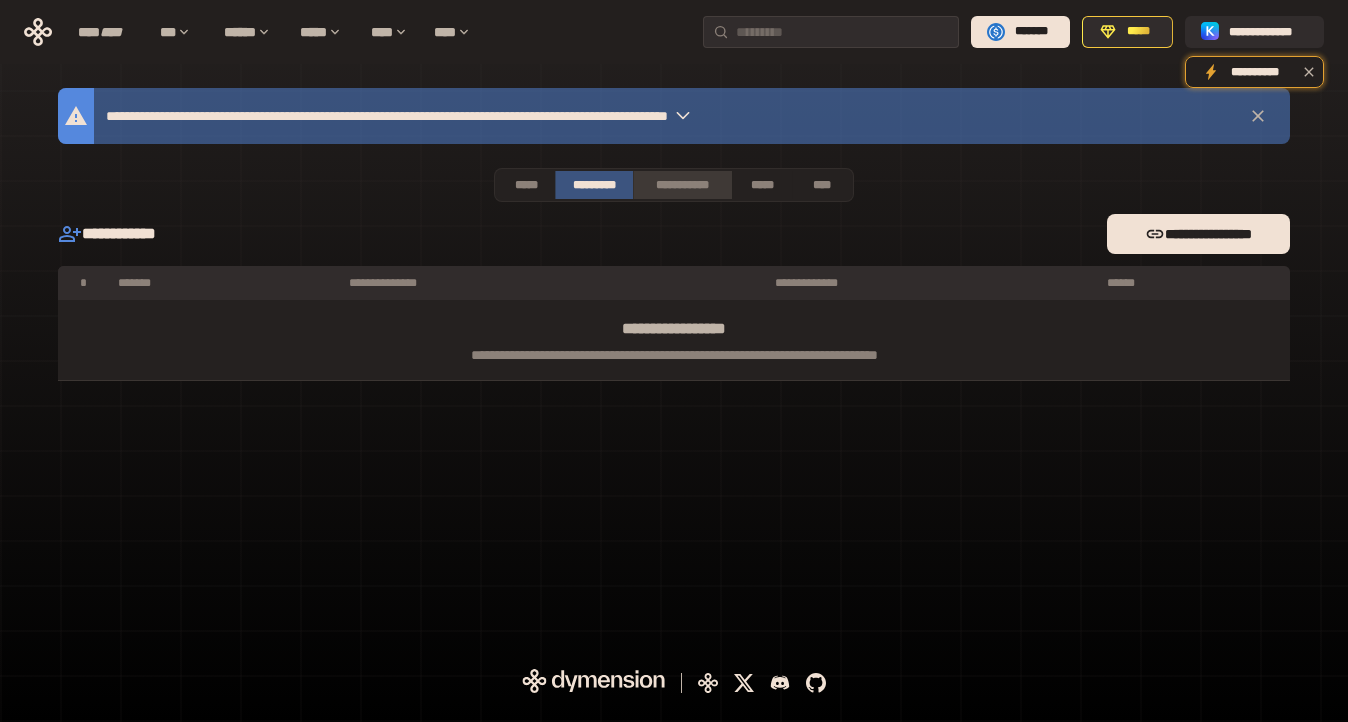 click on "**********" at bounding box center (682, 185) 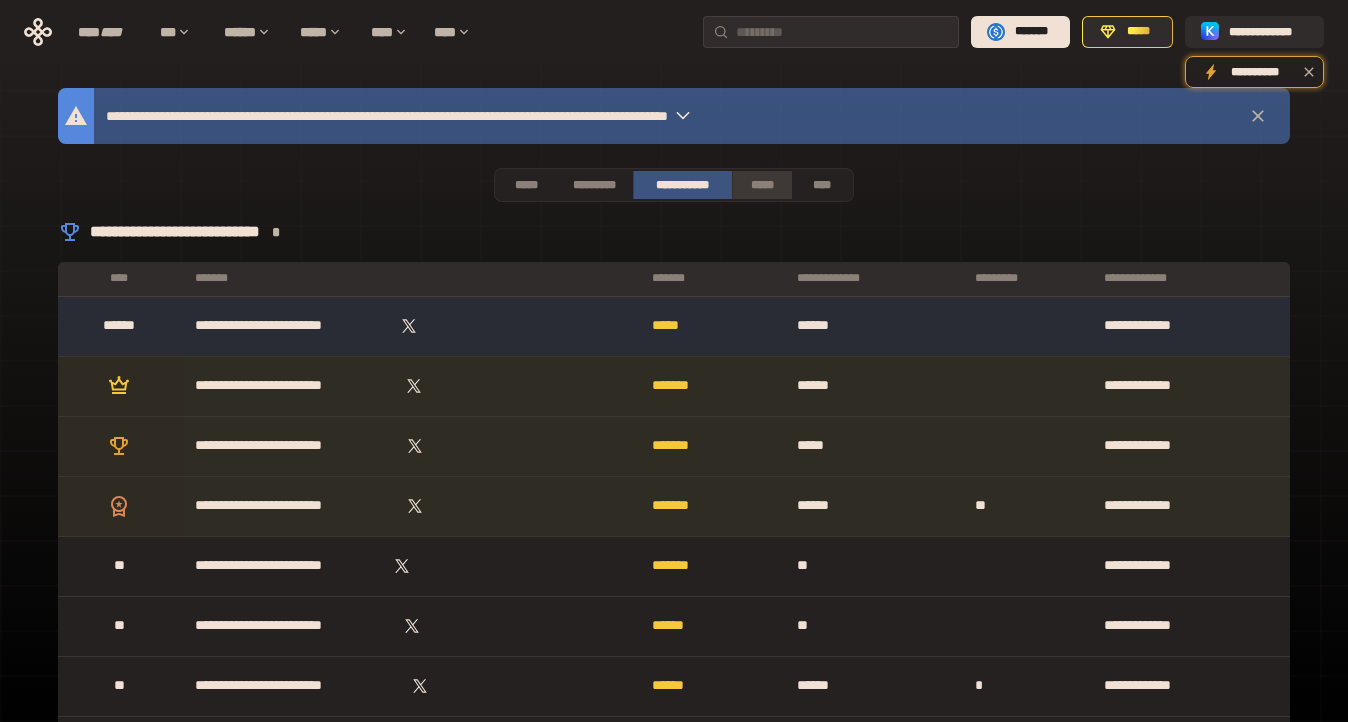 click on "*****" at bounding box center [761, 185] 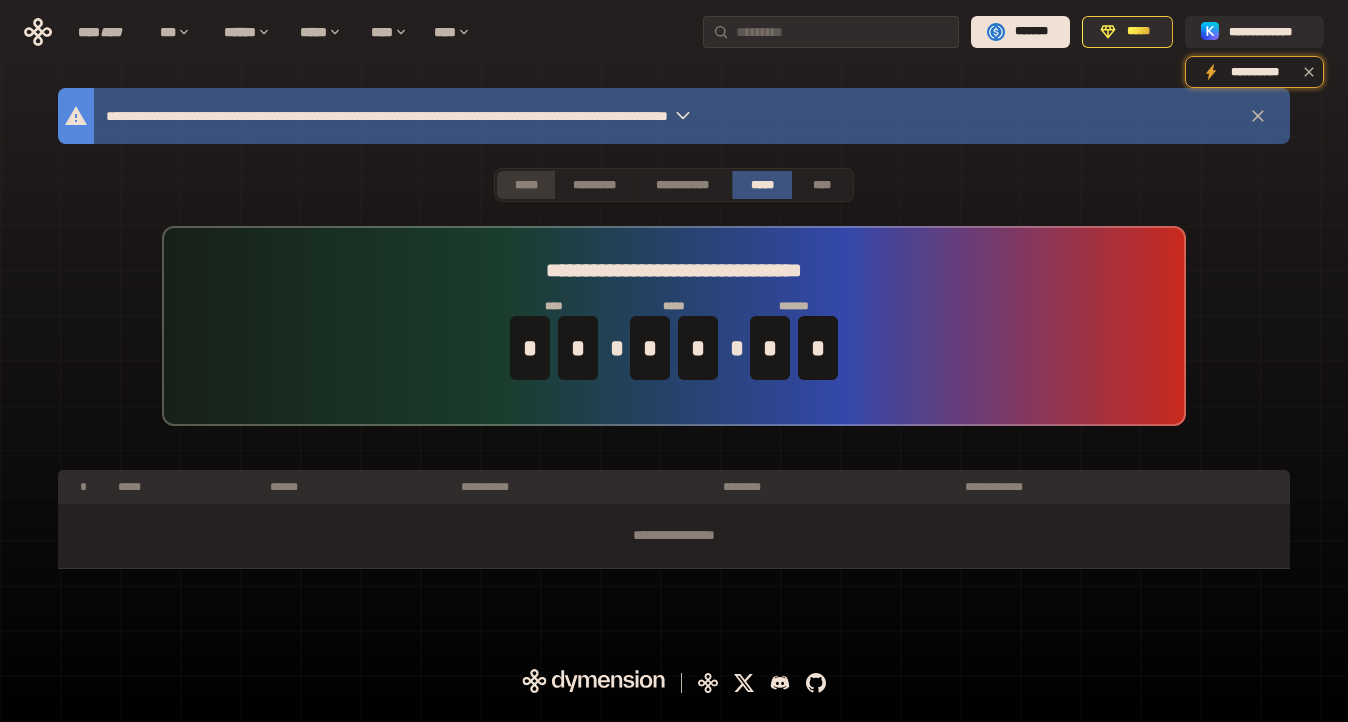 click on "*****" at bounding box center [526, 185] 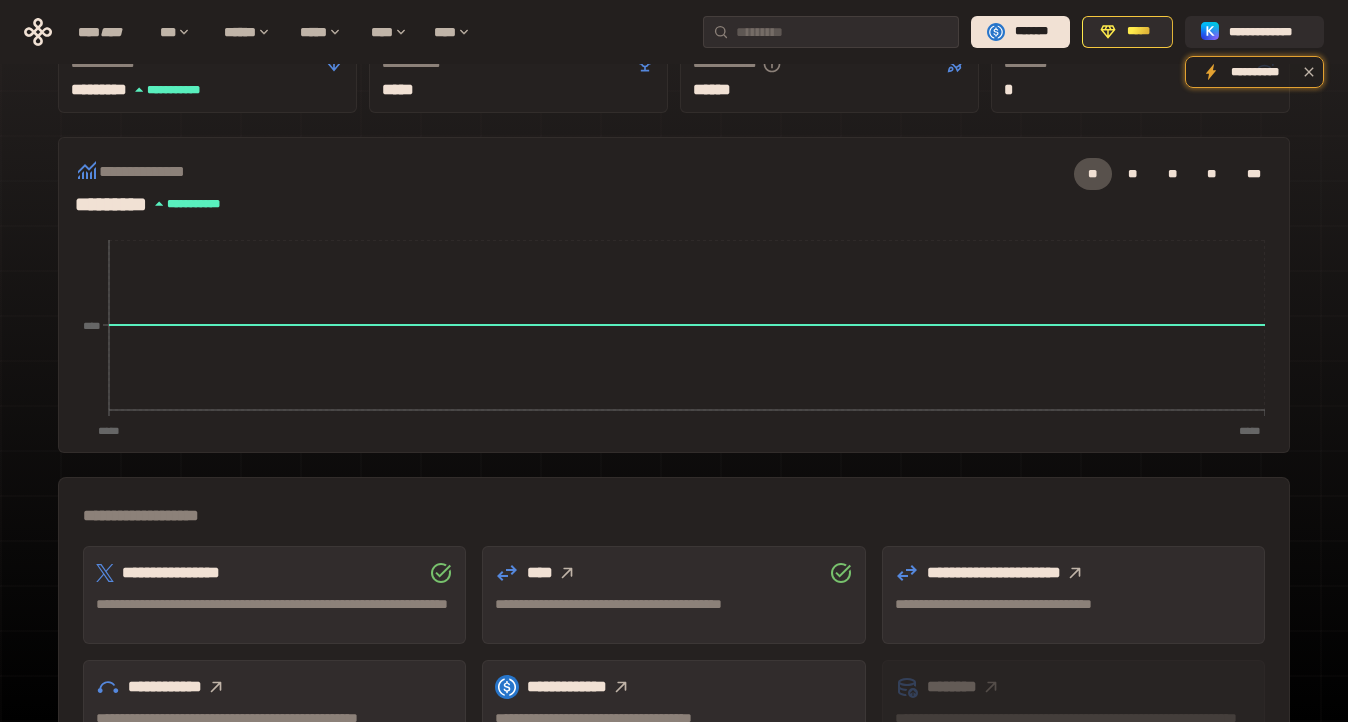 scroll, scrollTop: 0, scrollLeft: 0, axis: both 